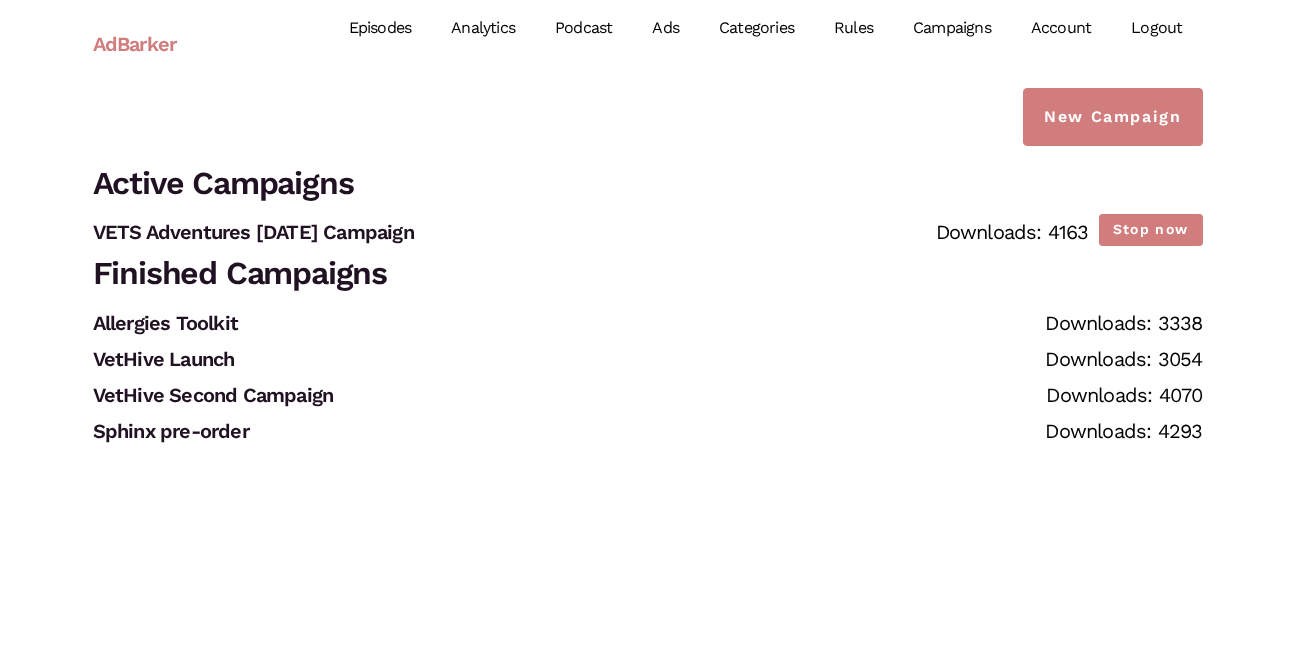 scroll, scrollTop: 0, scrollLeft: 0, axis: both 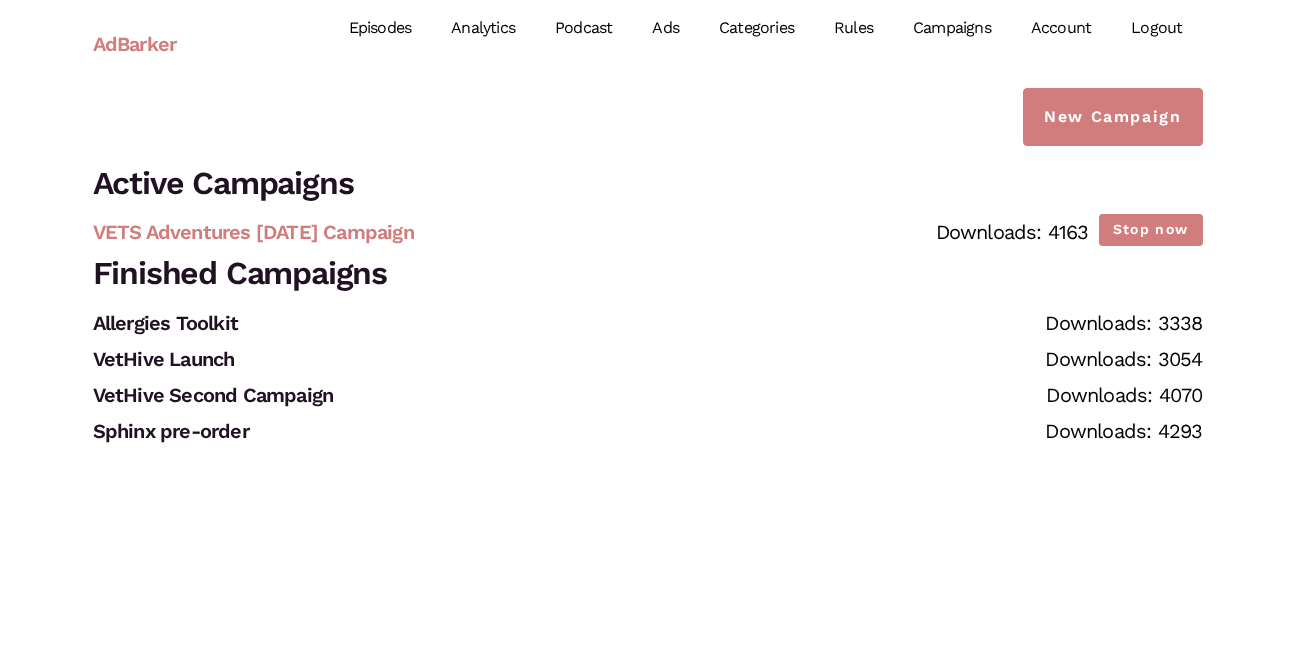 click on "VETS Adventures June 2025 Campaign" at bounding box center (253, 232) 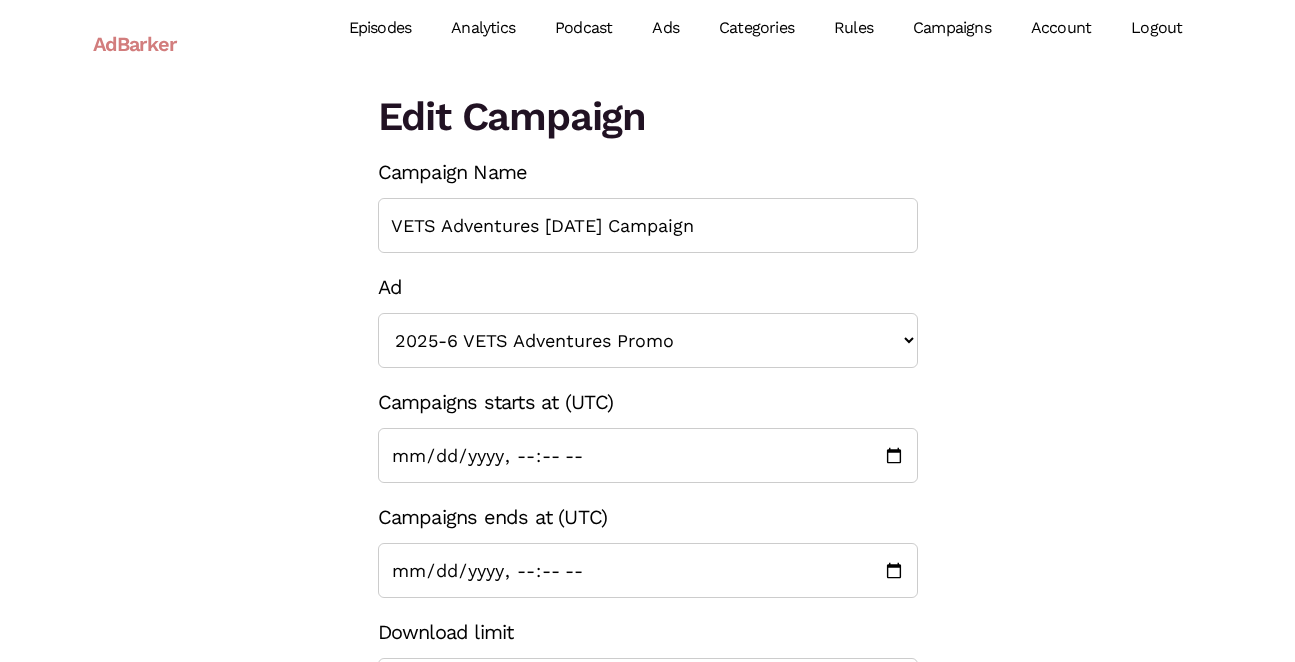 scroll, scrollTop: 0, scrollLeft: 0, axis: both 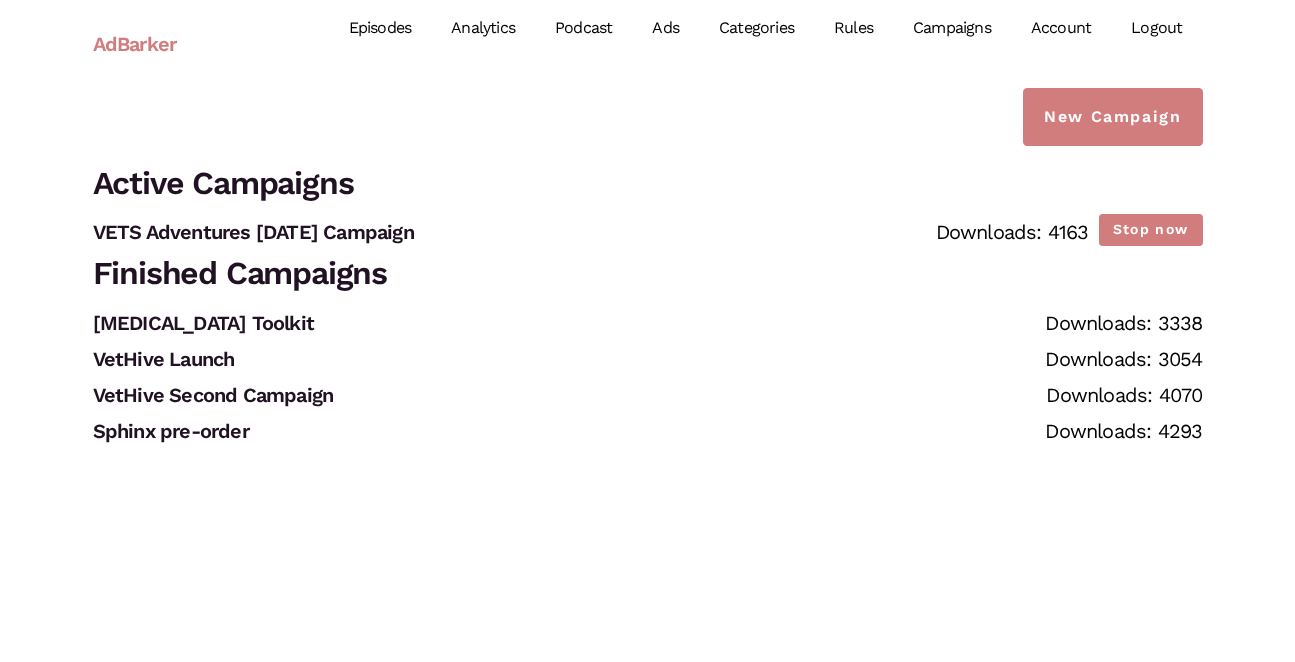 click on "Analytics" at bounding box center (483, 28) 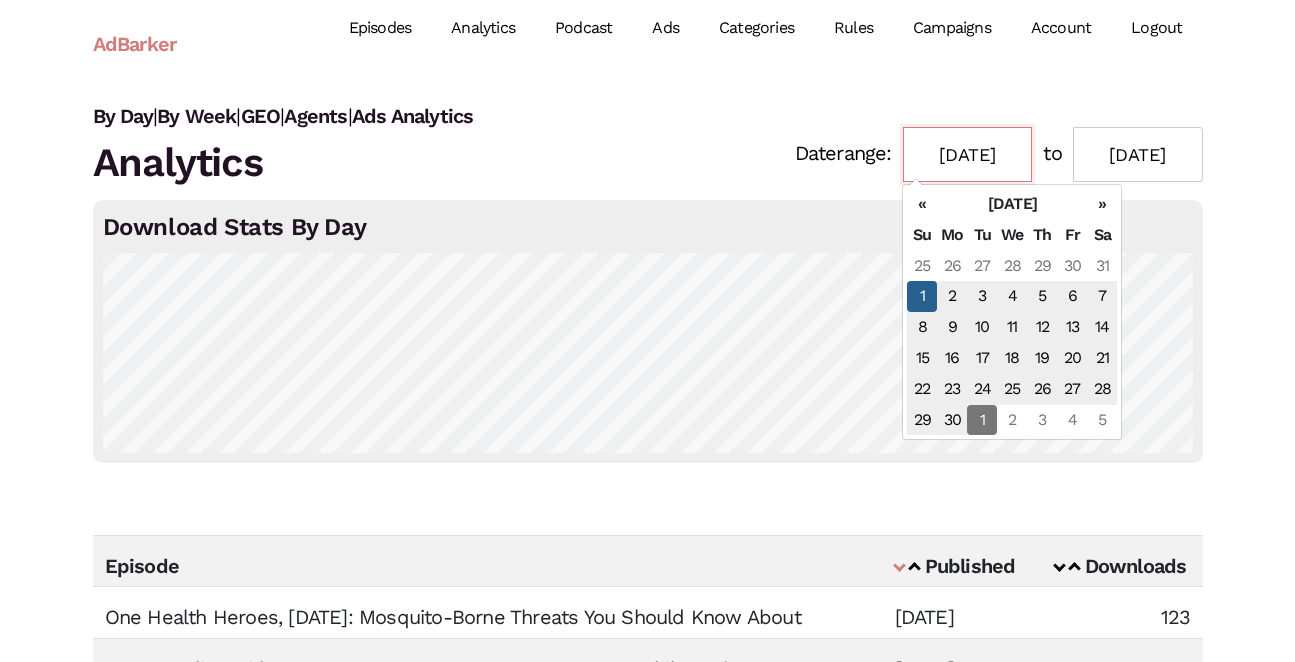 click on "[DATE]" at bounding box center (968, 154) 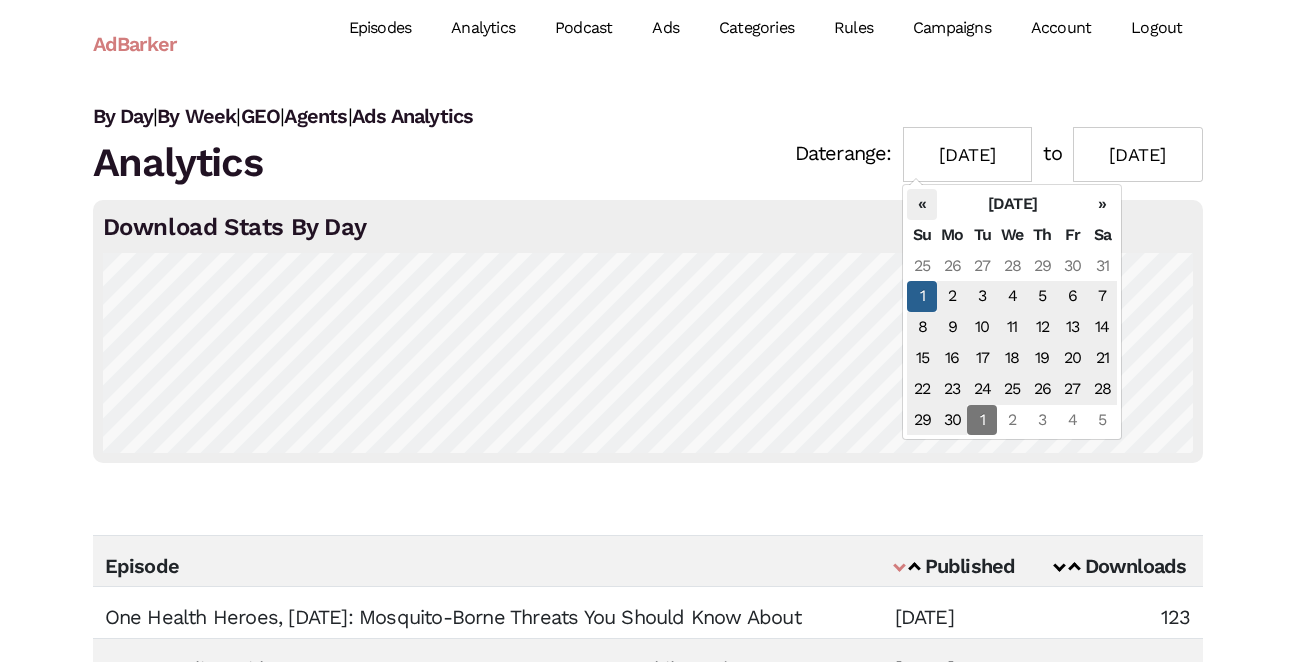 click on "«" at bounding box center [922, 204] 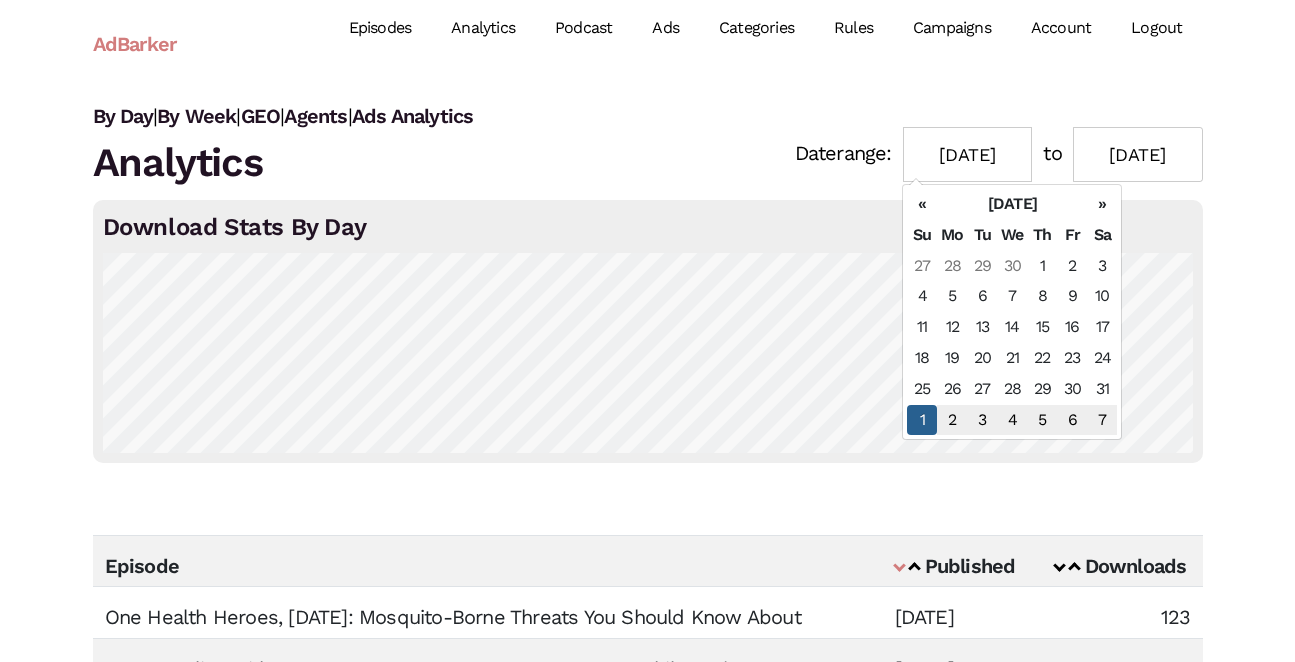 click on "«" at bounding box center [922, 204] 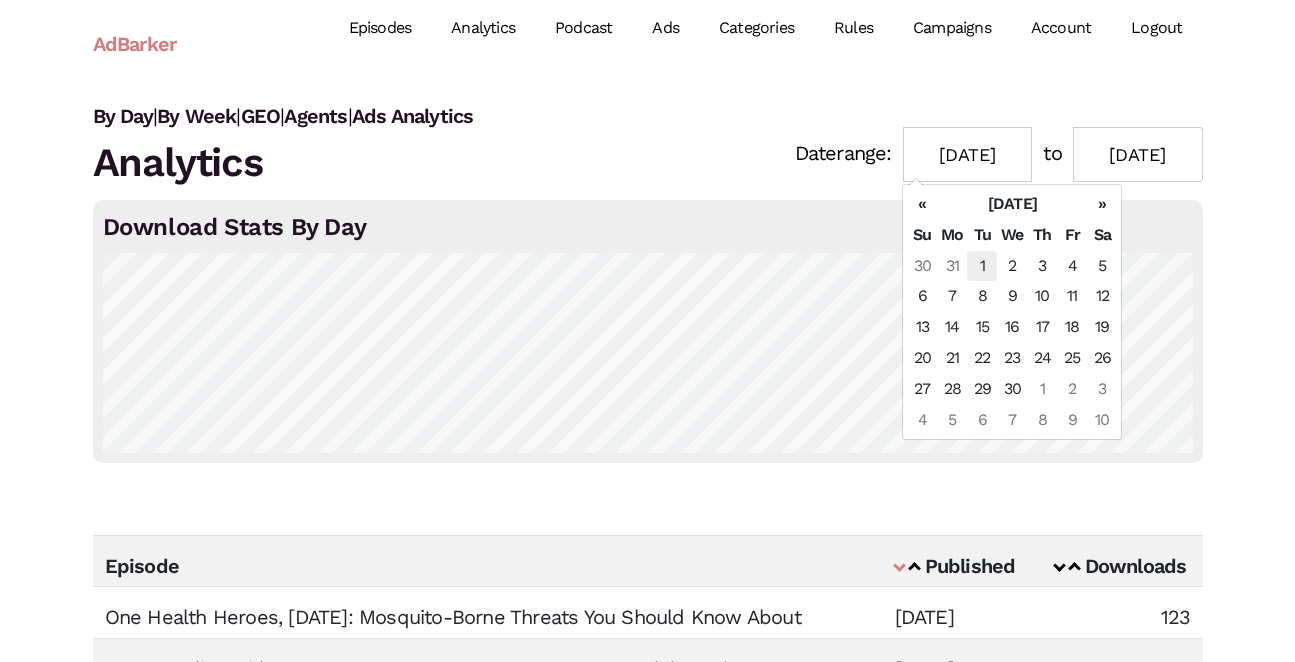 click on "1" at bounding box center (982, 266) 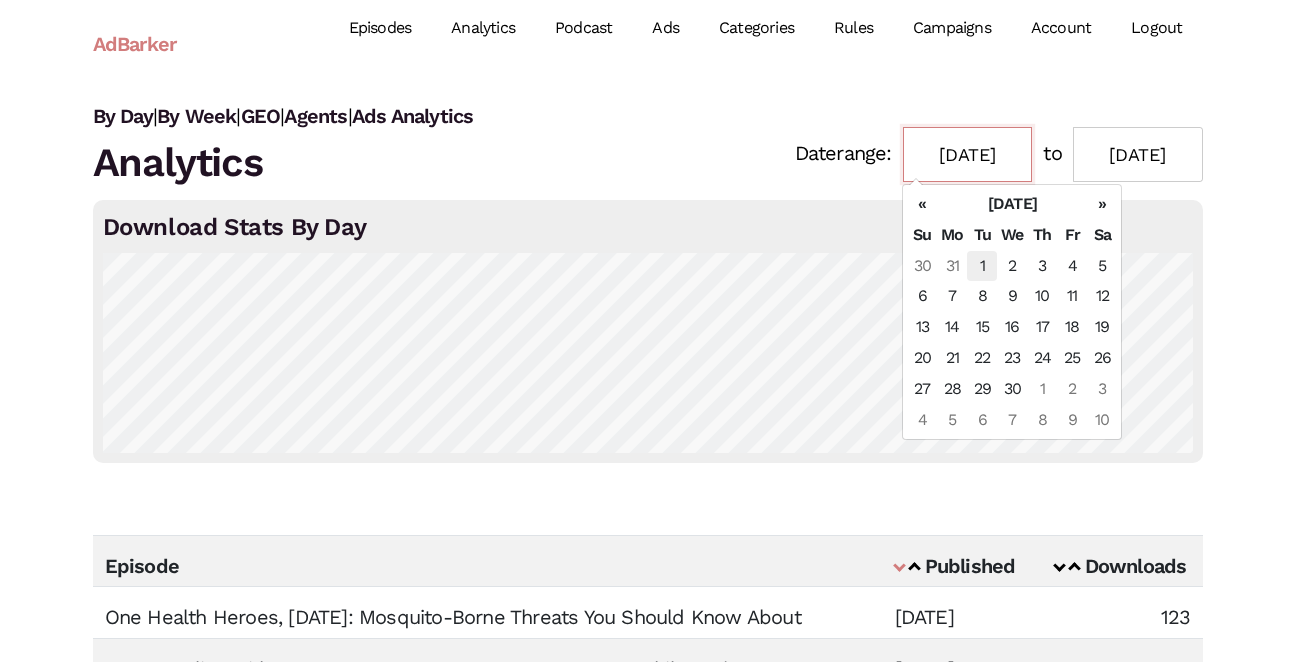 type on "[DATE]" 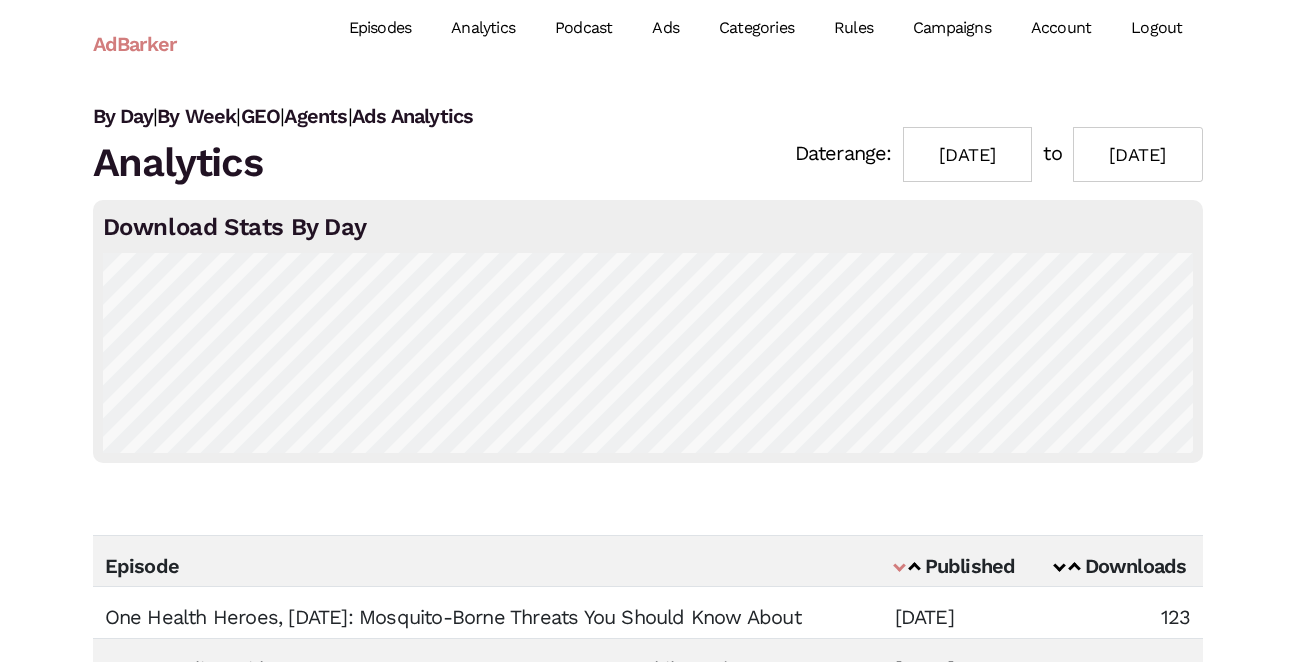 scroll, scrollTop: 0, scrollLeft: 0, axis: both 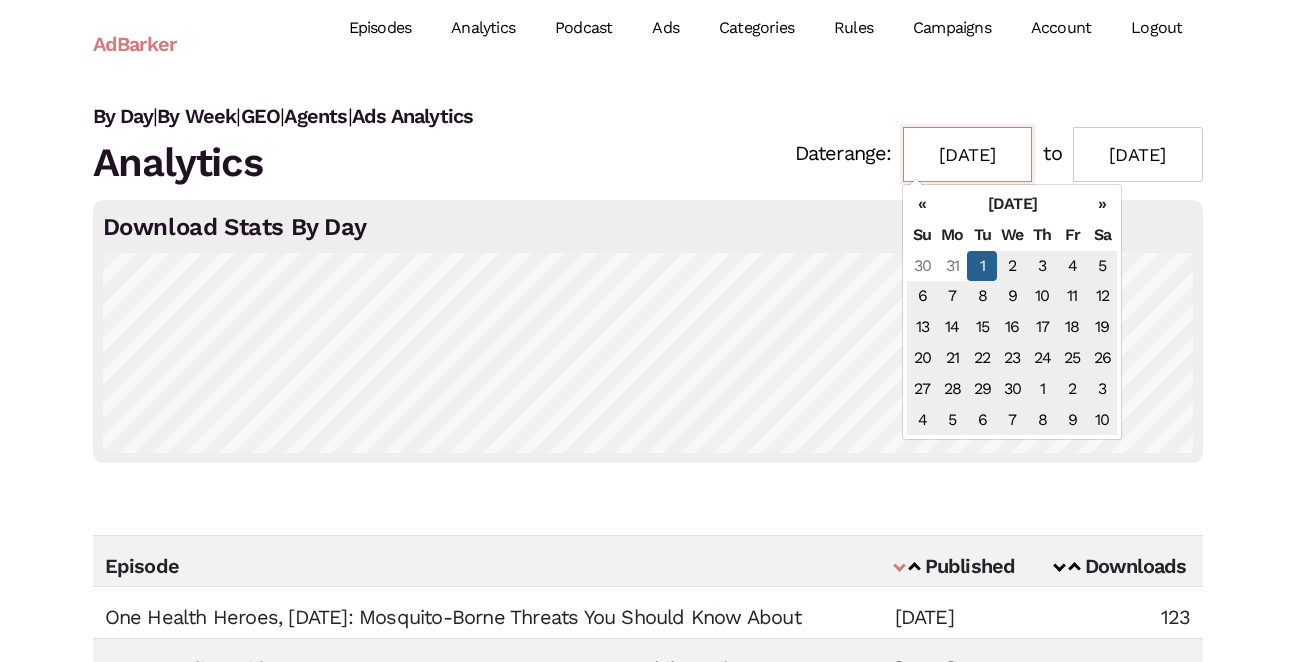 click on "[DATE]" at bounding box center [968, 154] 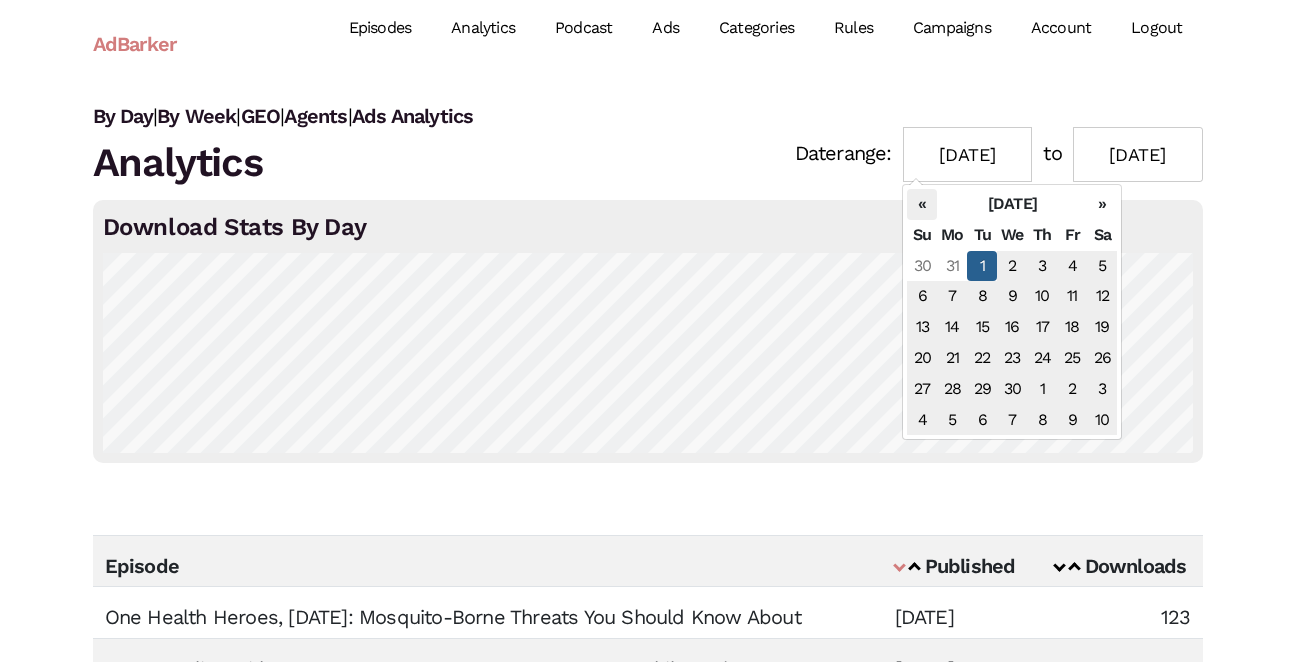 click on "«" at bounding box center [922, 204] 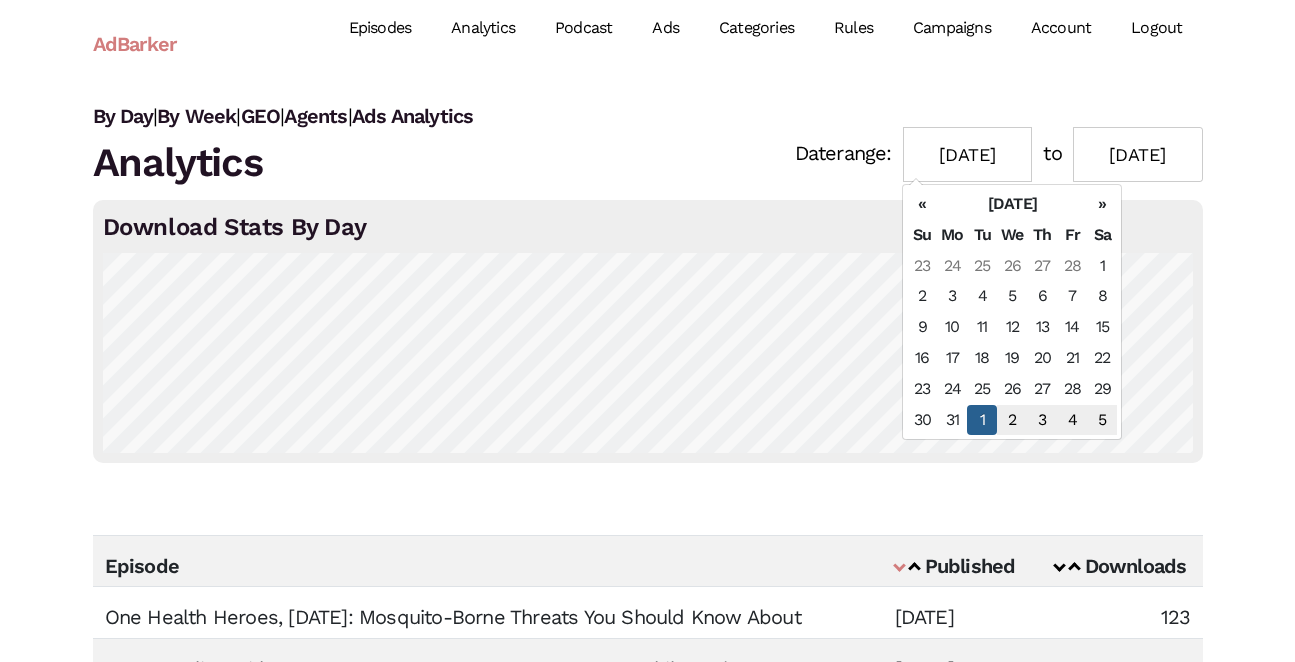 click on "«" at bounding box center [922, 204] 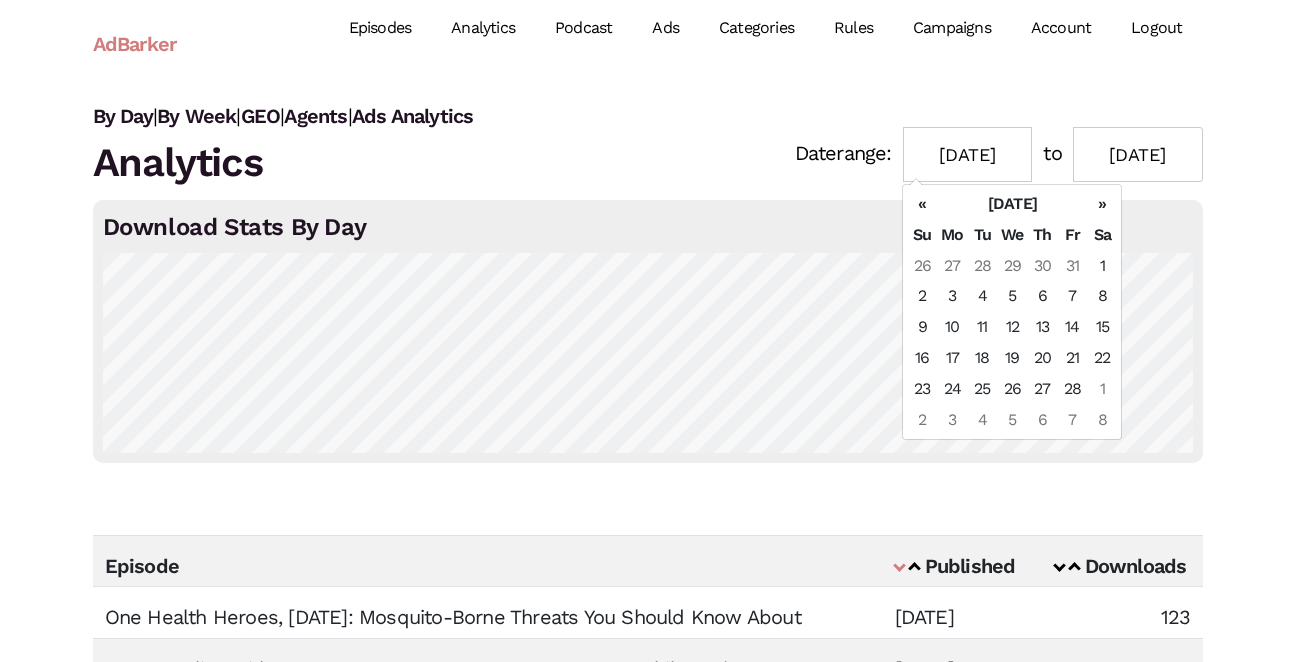 click on "«" at bounding box center [922, 204] 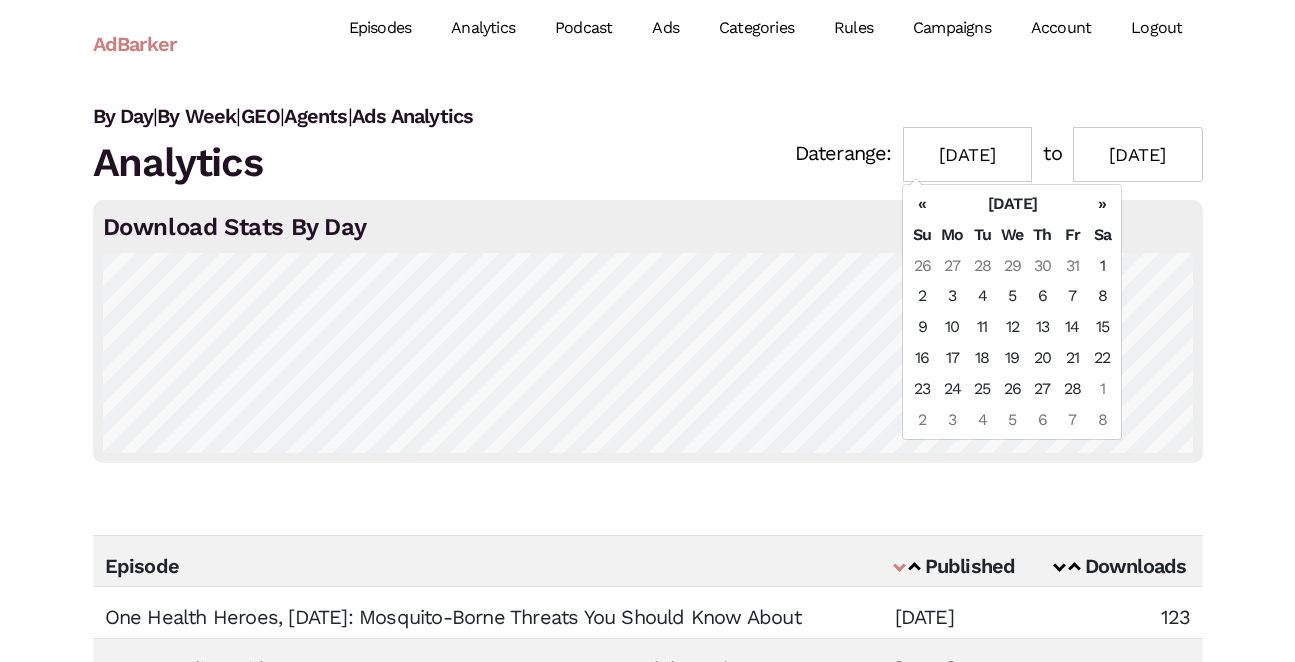 click on "«" at bounding box center (922, 204) 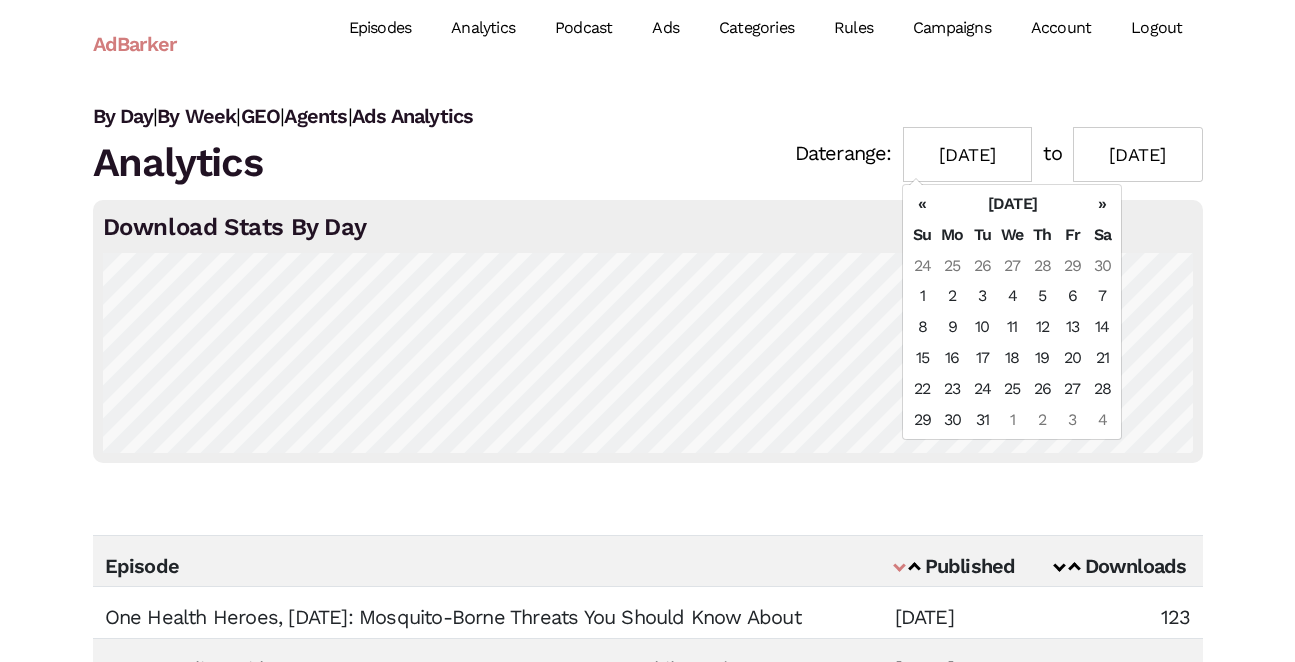 click on "«" at bounding box center (922, 204) 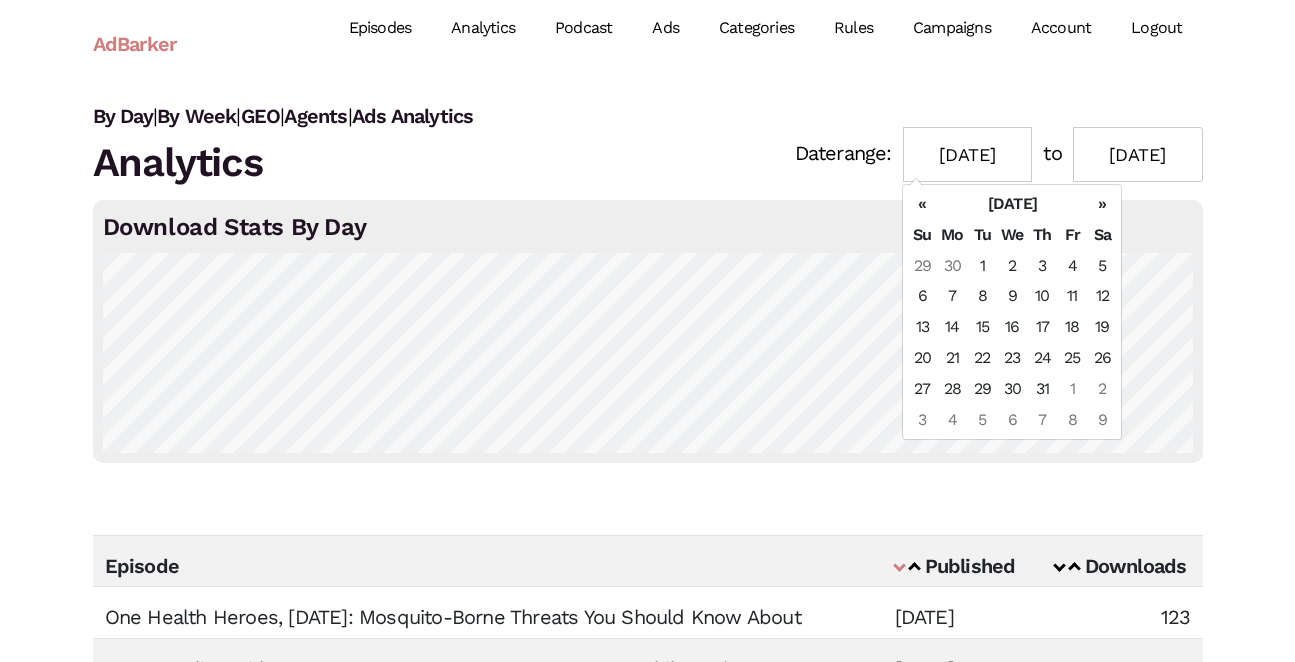 click on "«" at bounding box center (922, 204) 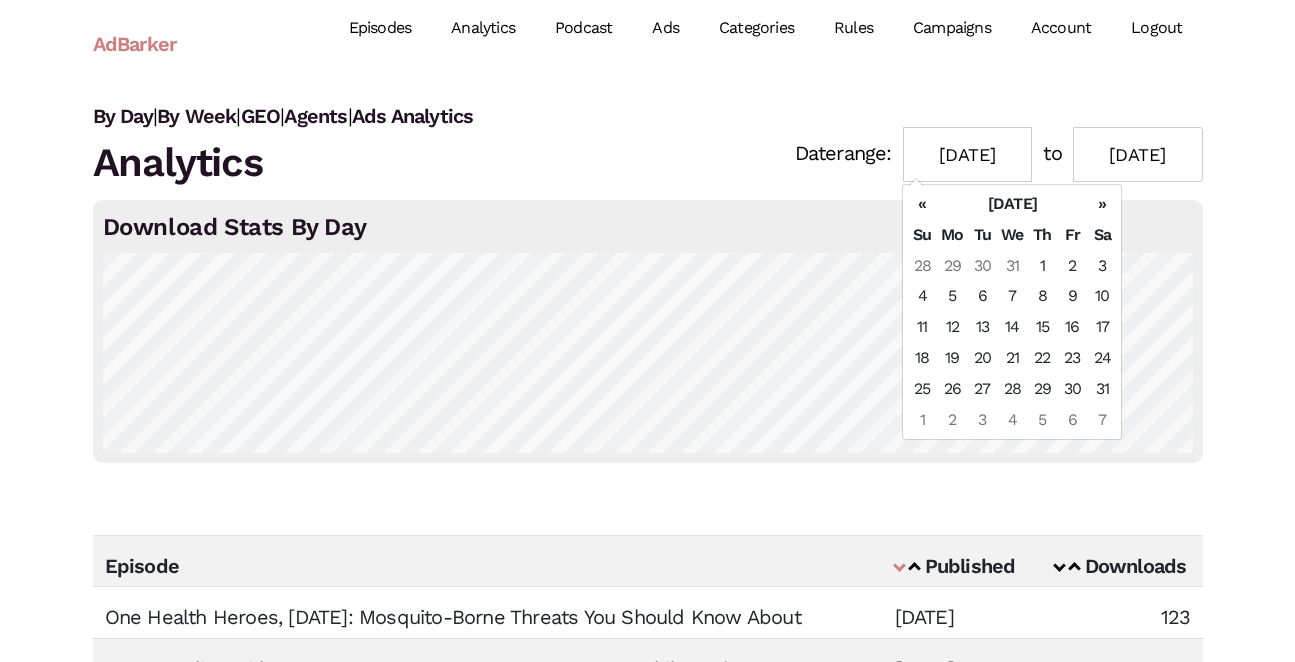 click on "«" at bounding box center (922, 204) 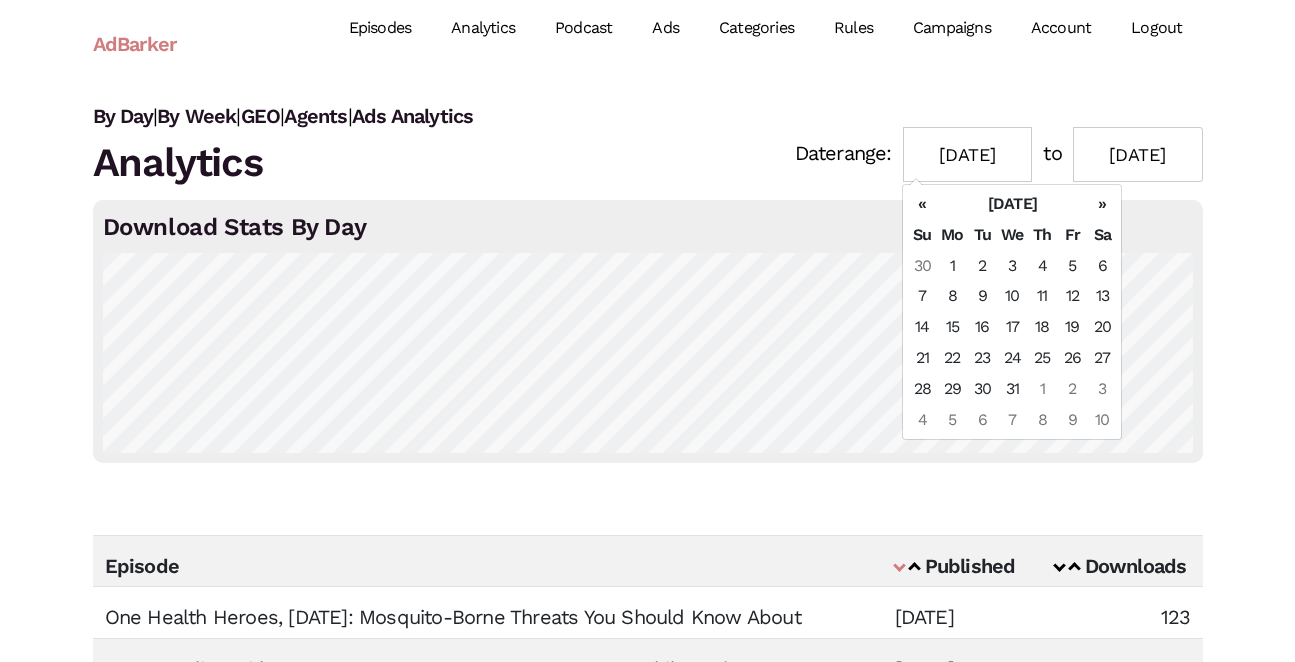 click on "«" at bounding box center [922, 204] 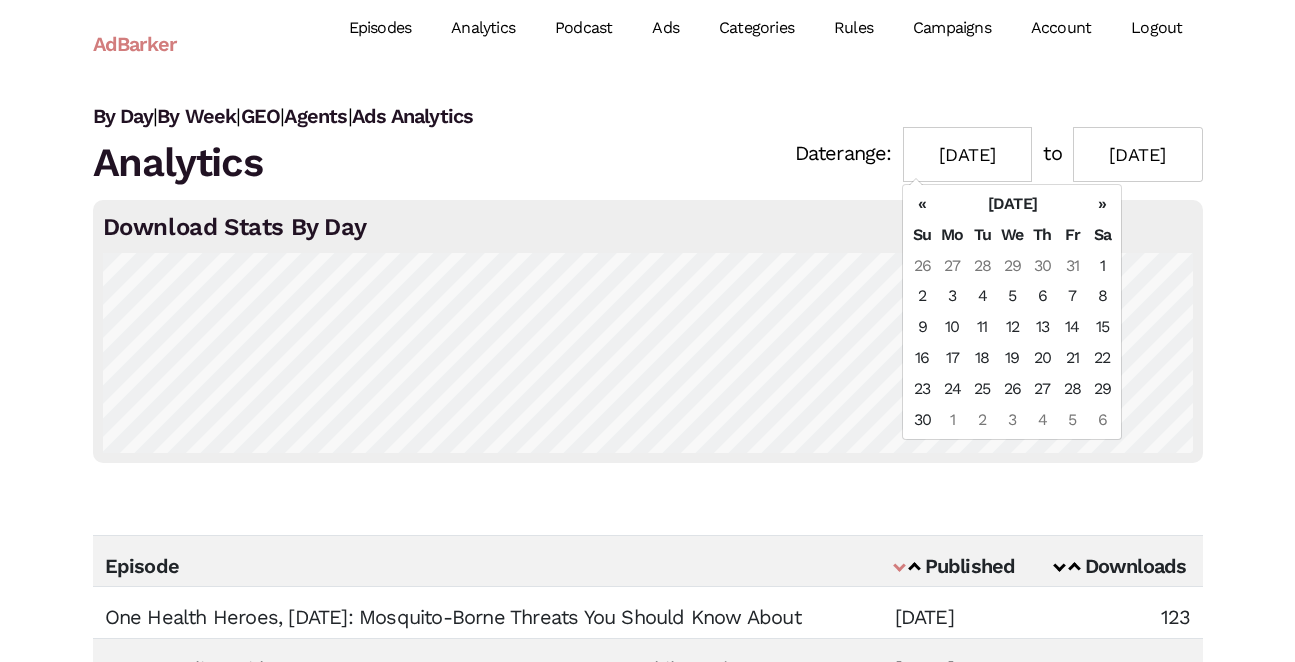 click on "«" at bounding box center (922, 204) 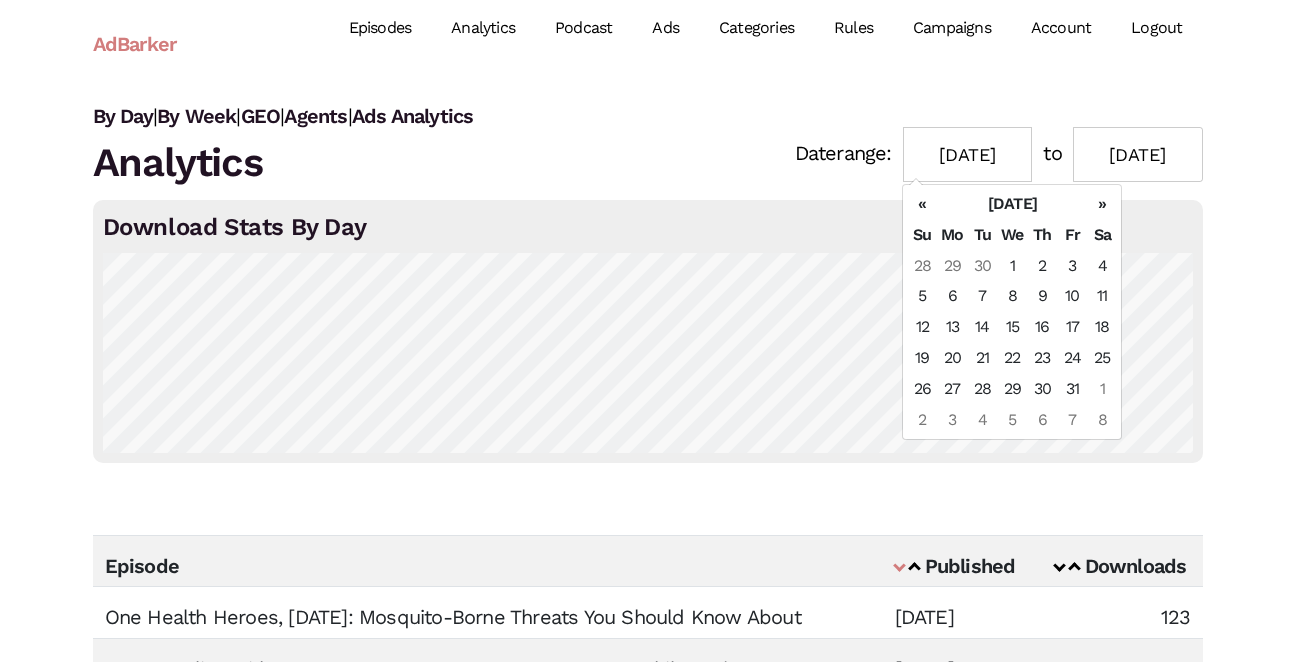 click on "«" at bounding box center (922, 204) 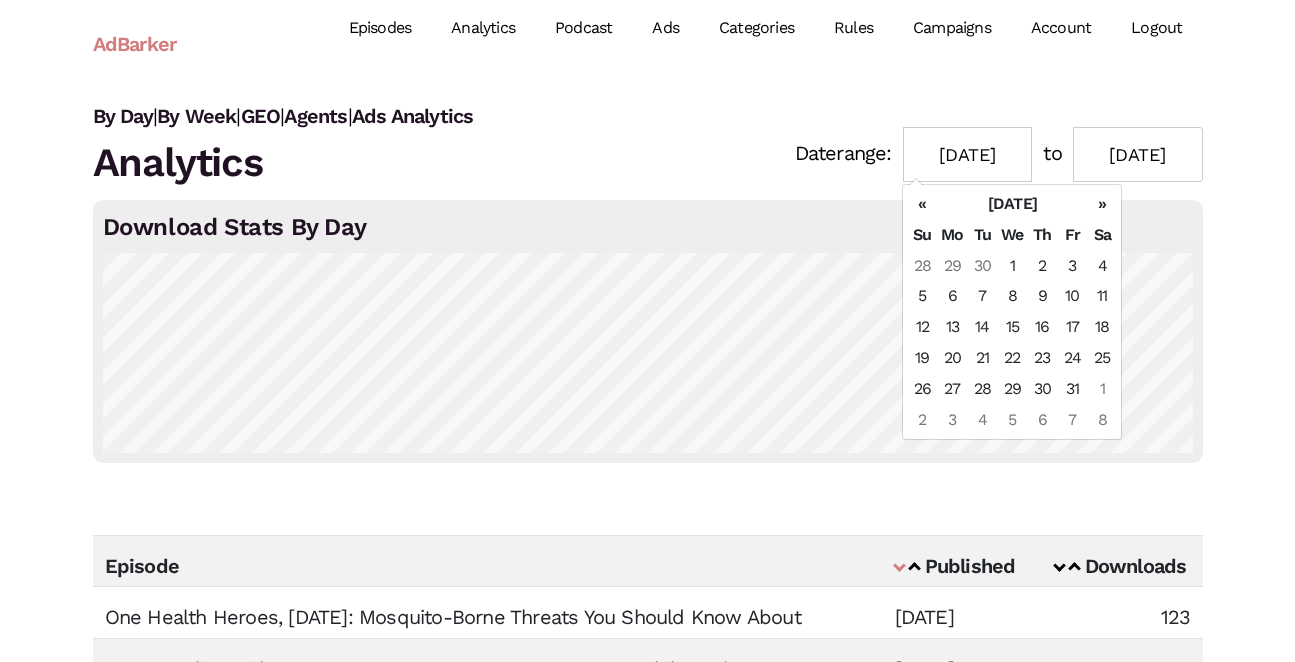click on "«" at bounding box center (922, 204) 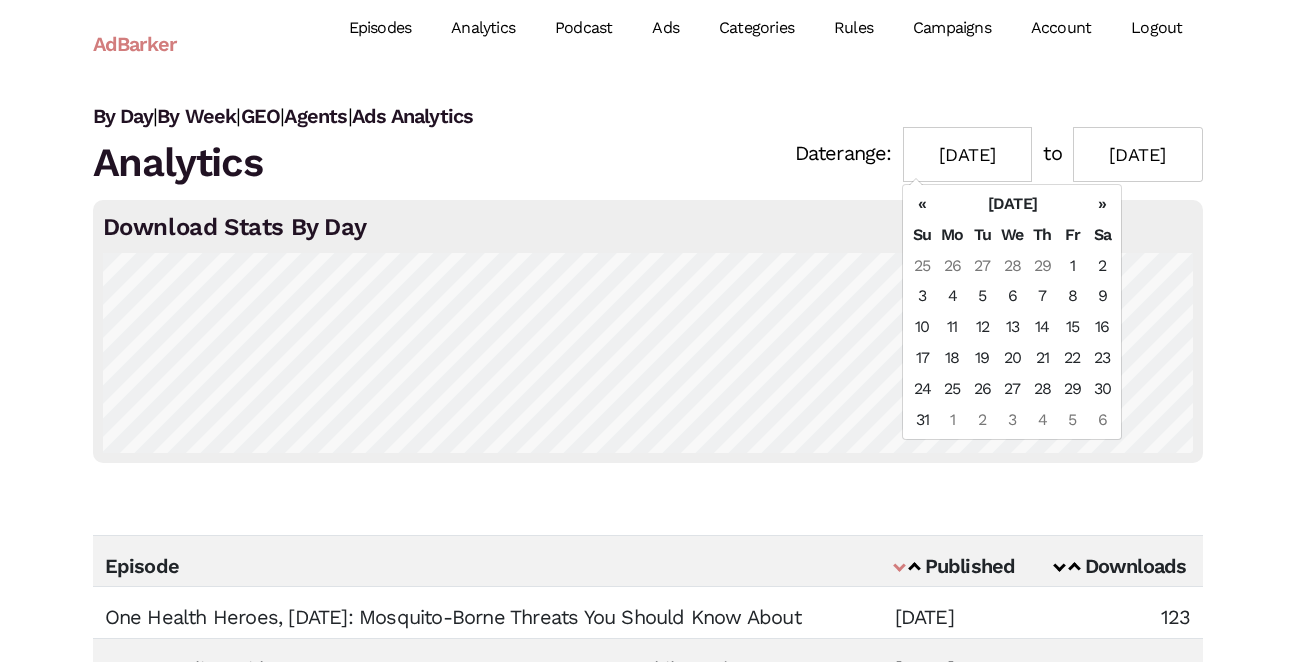 click on "«" at bounding box center (922, 204) 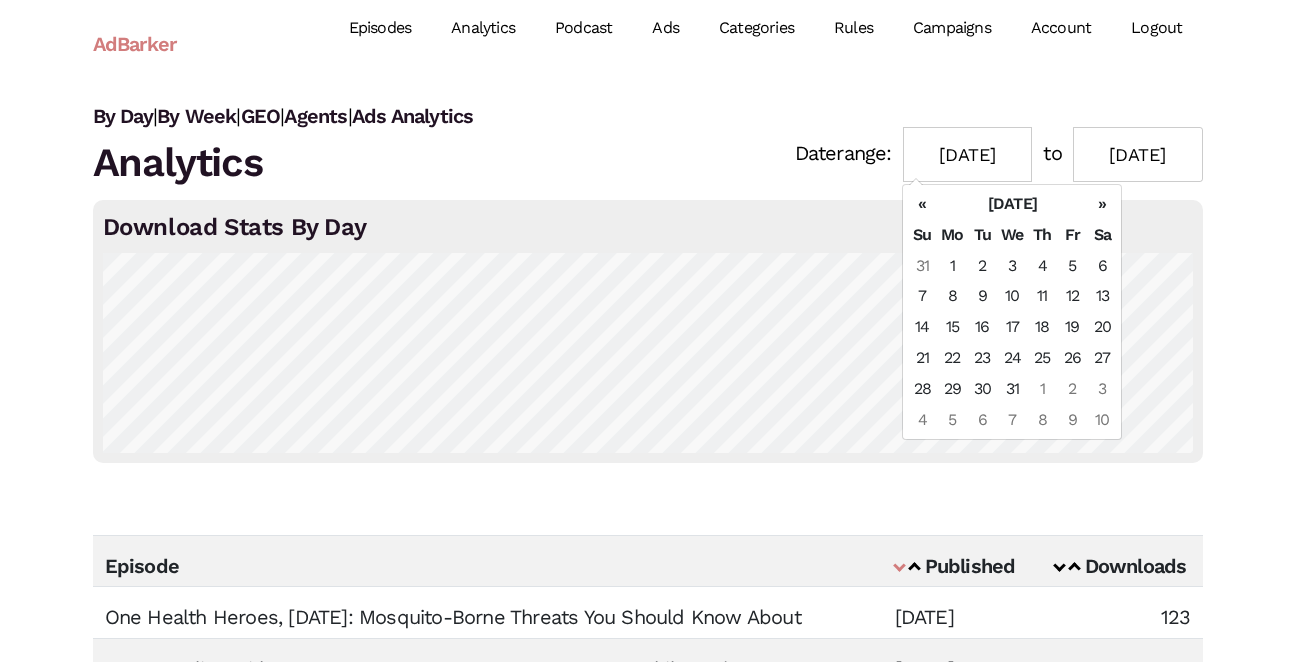 click on "«" at bounding box center (922, 204) 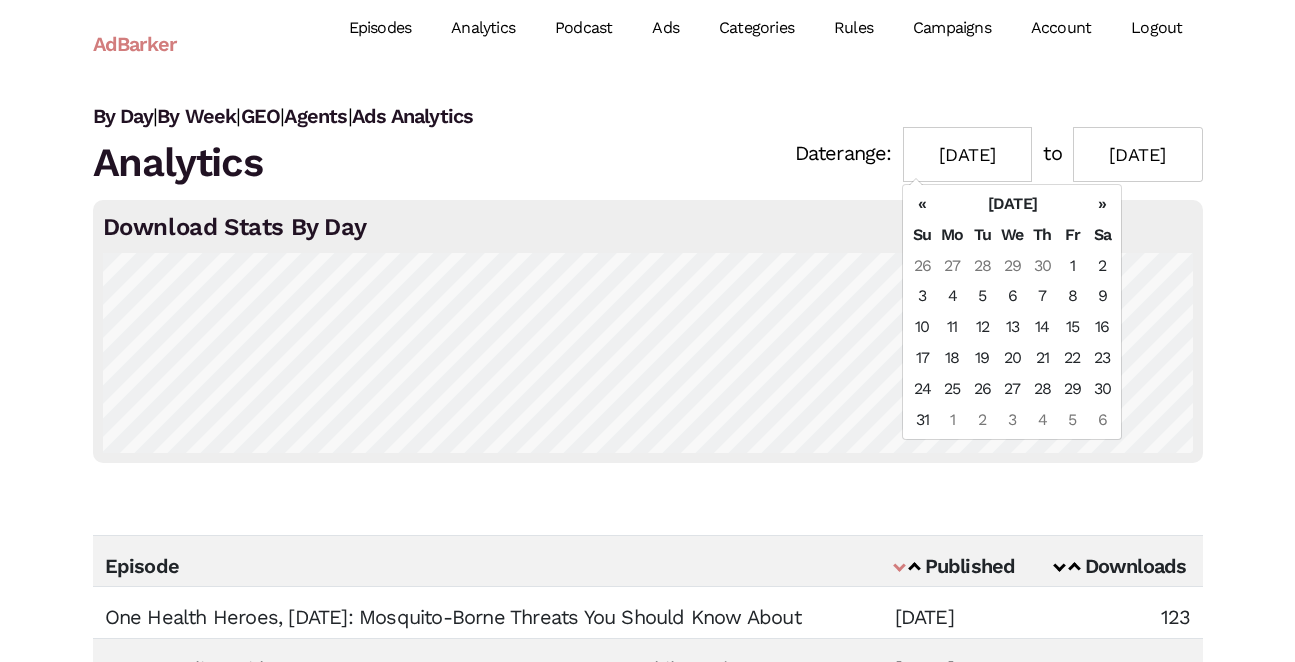 click on "«" at bounding box center [922, 204] 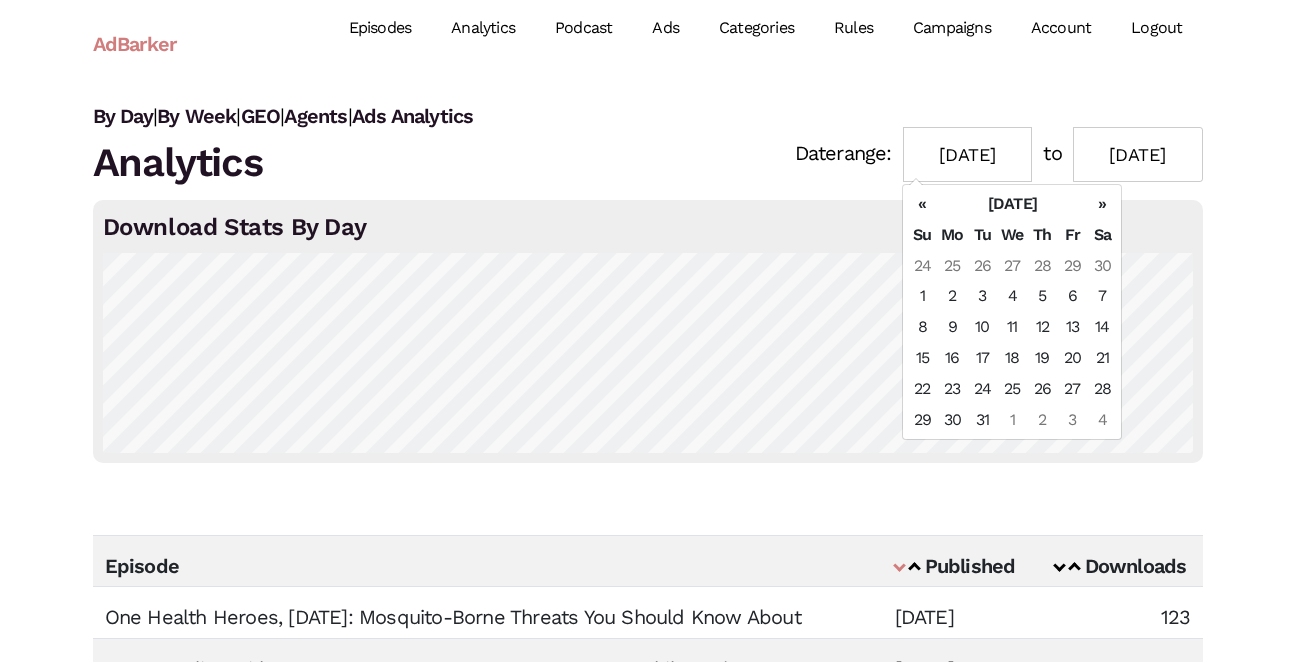 click on "«" at bounding box center (922, 204) 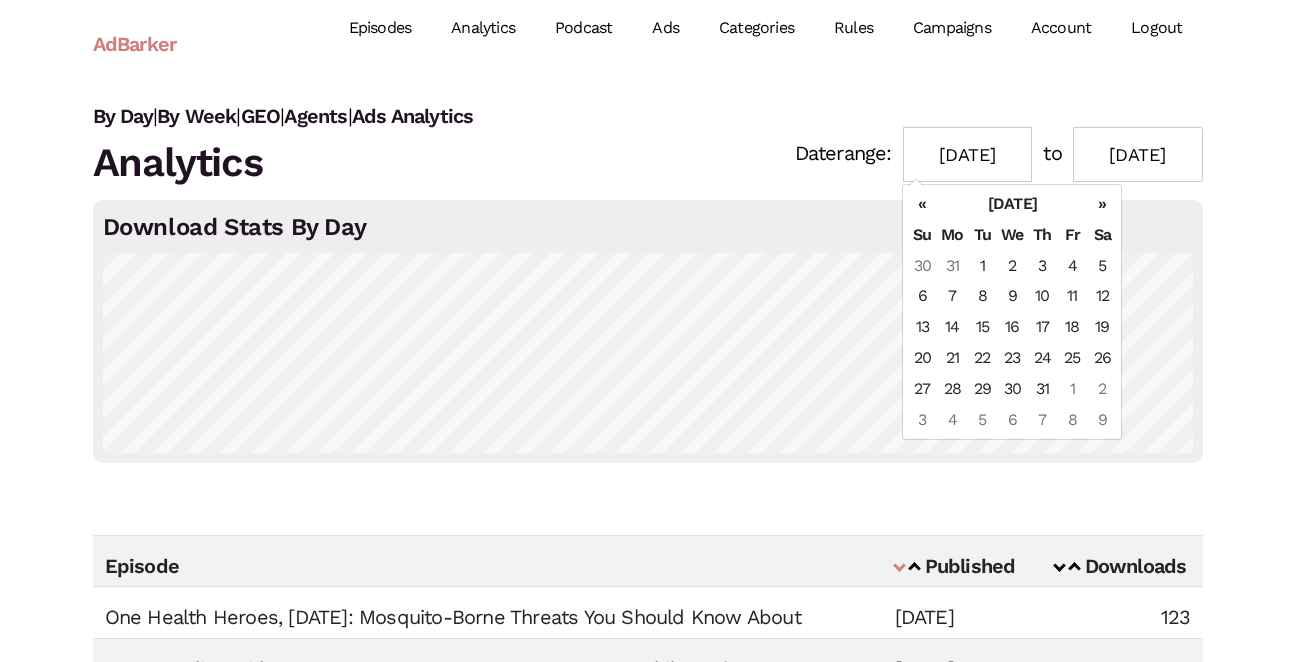 click on "«" at bounding box center (922, 204) 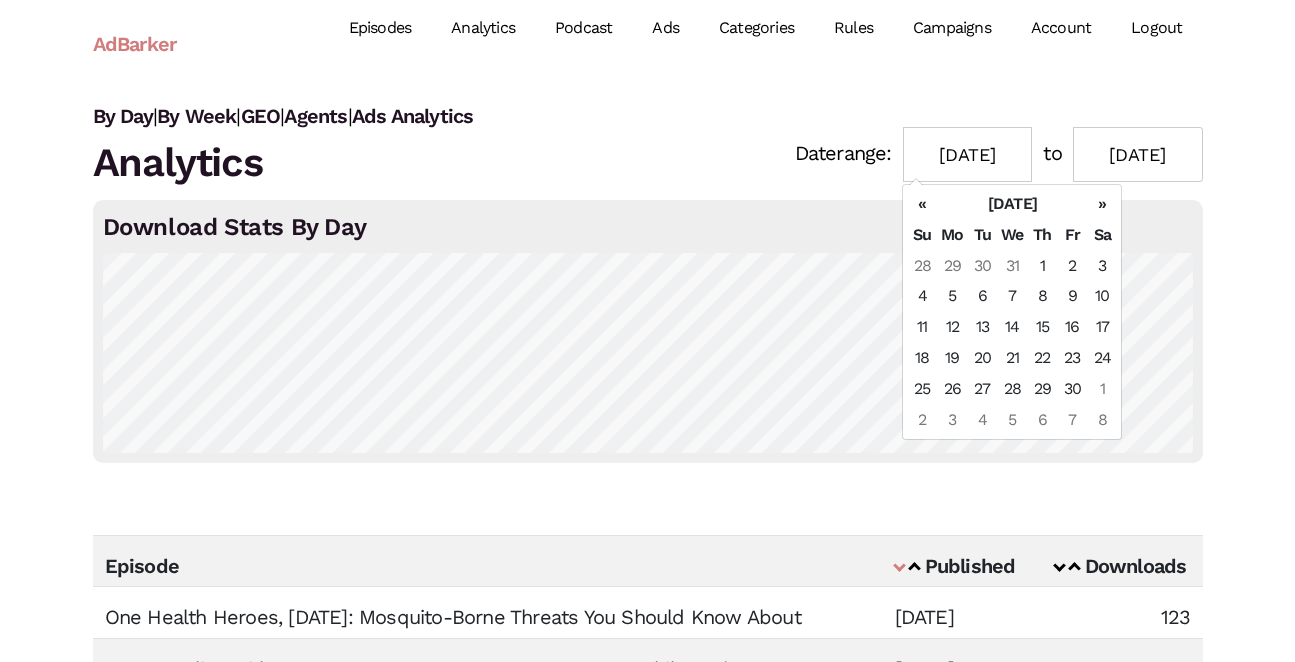 click on "«" at bounding box center (922, 204) 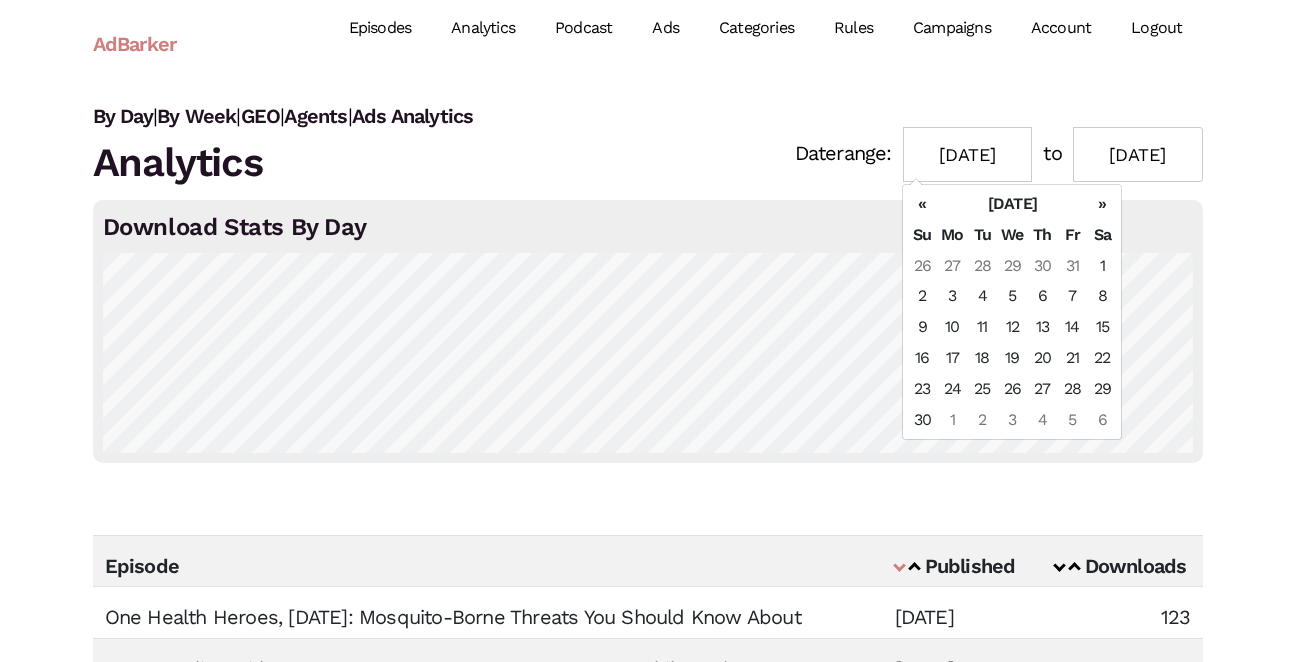 click on "«" at bounding box center [922, 204] 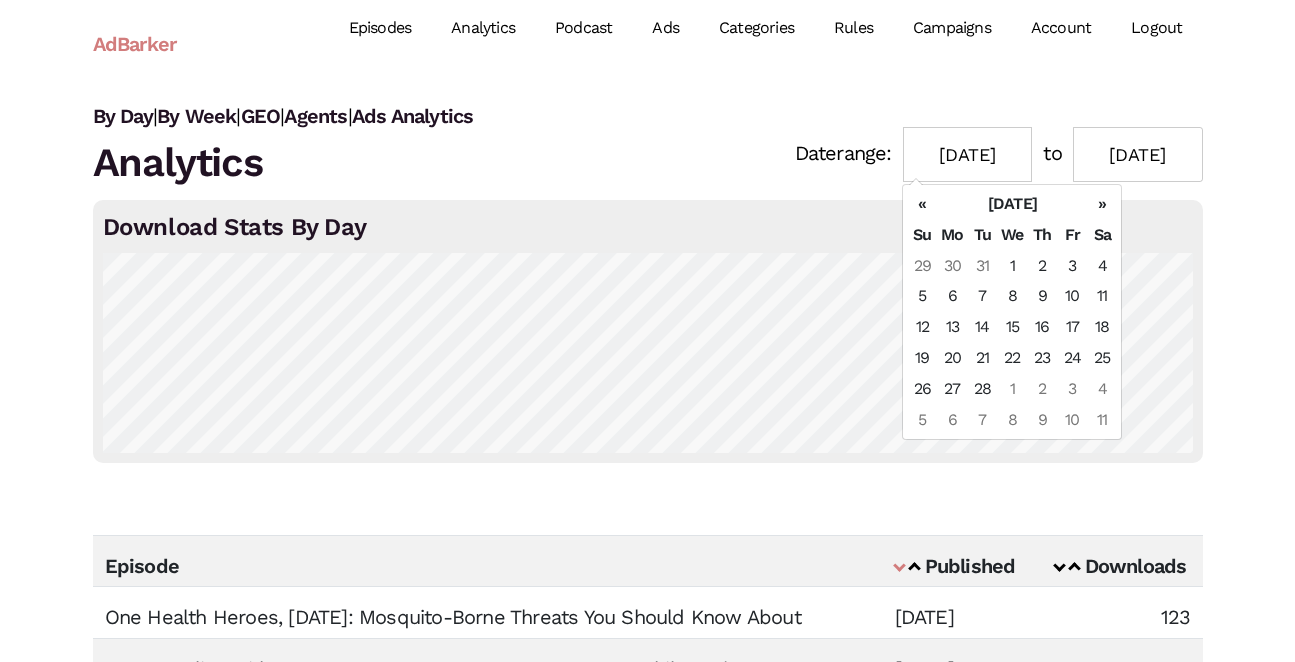 click on "«" at bounding box center (922, 204) 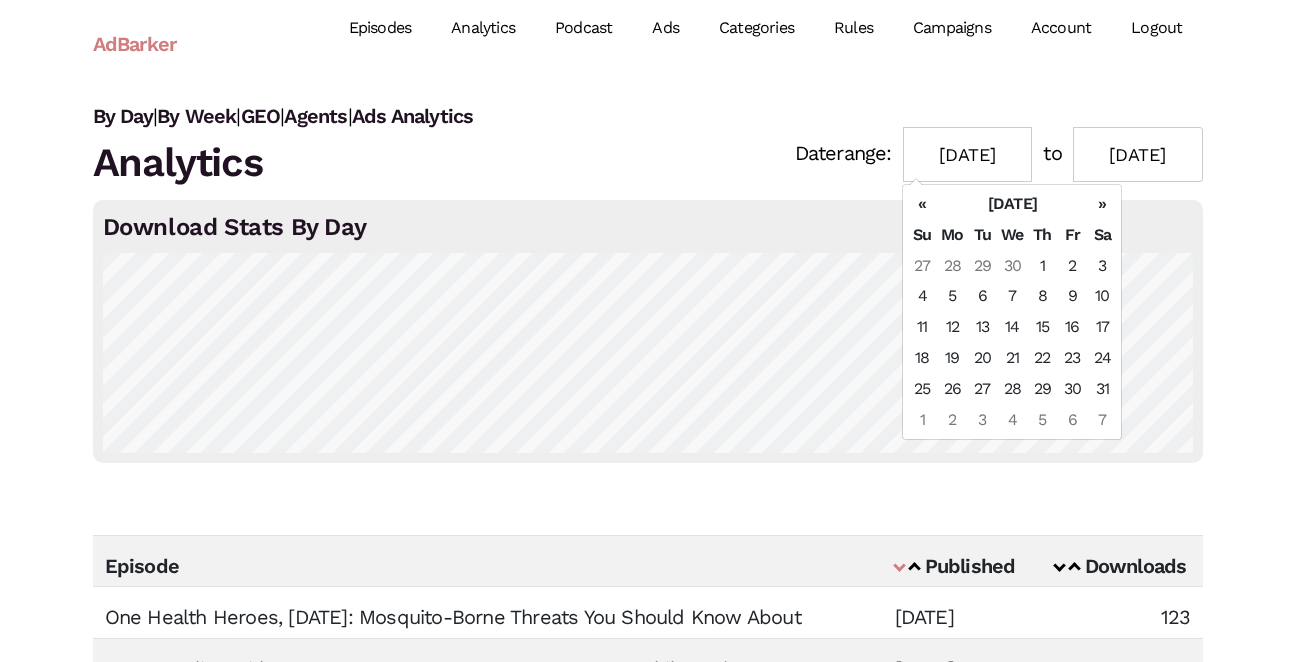 click on "«" at bounding box center (922, 204) 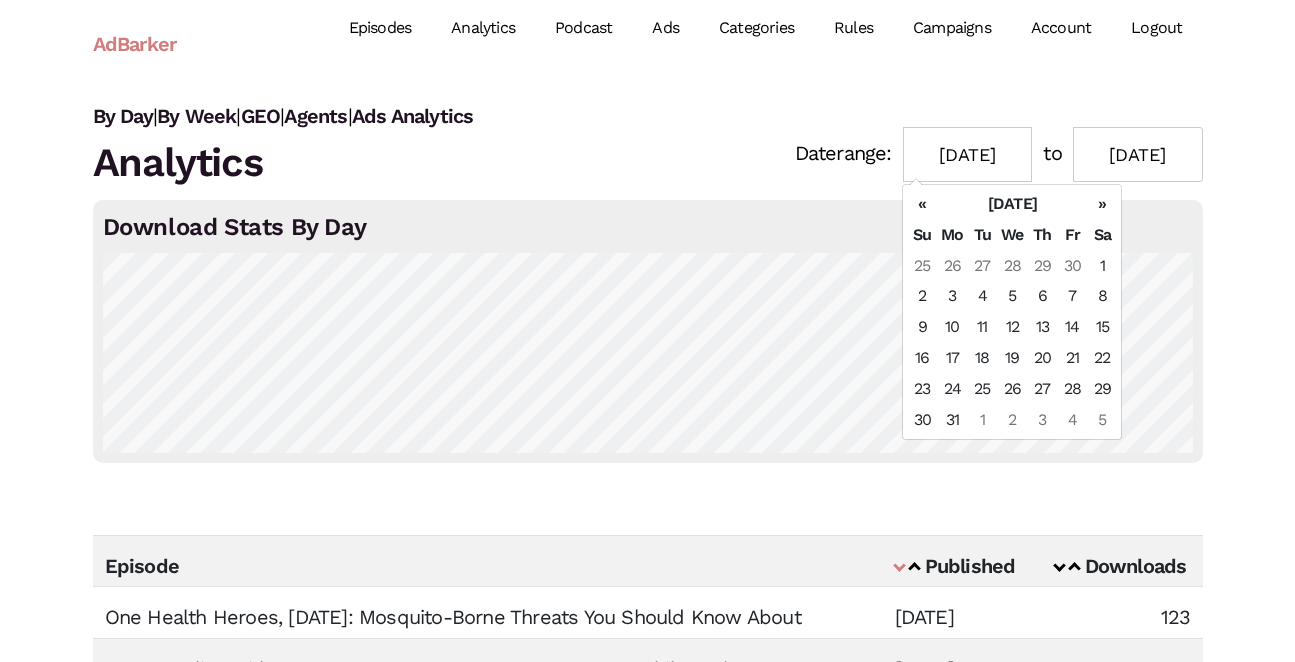 click on "«" at bounding box center (922, 204) 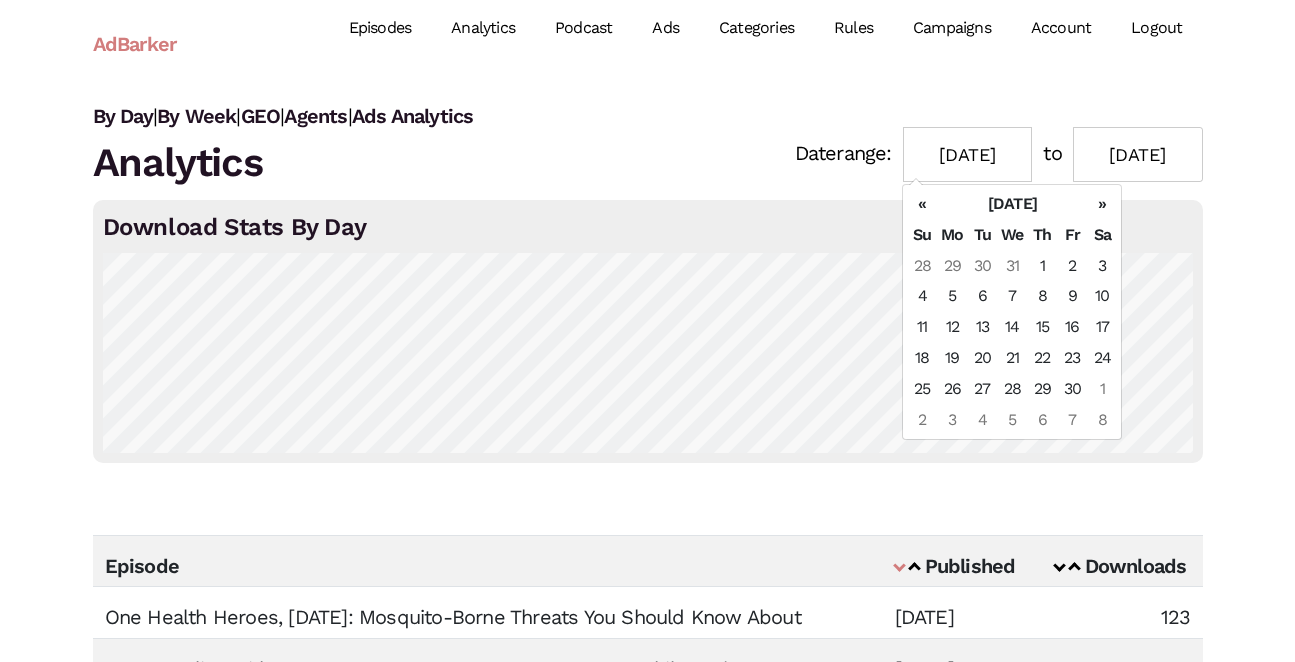 click on "«" at bounding box center (922, 204) 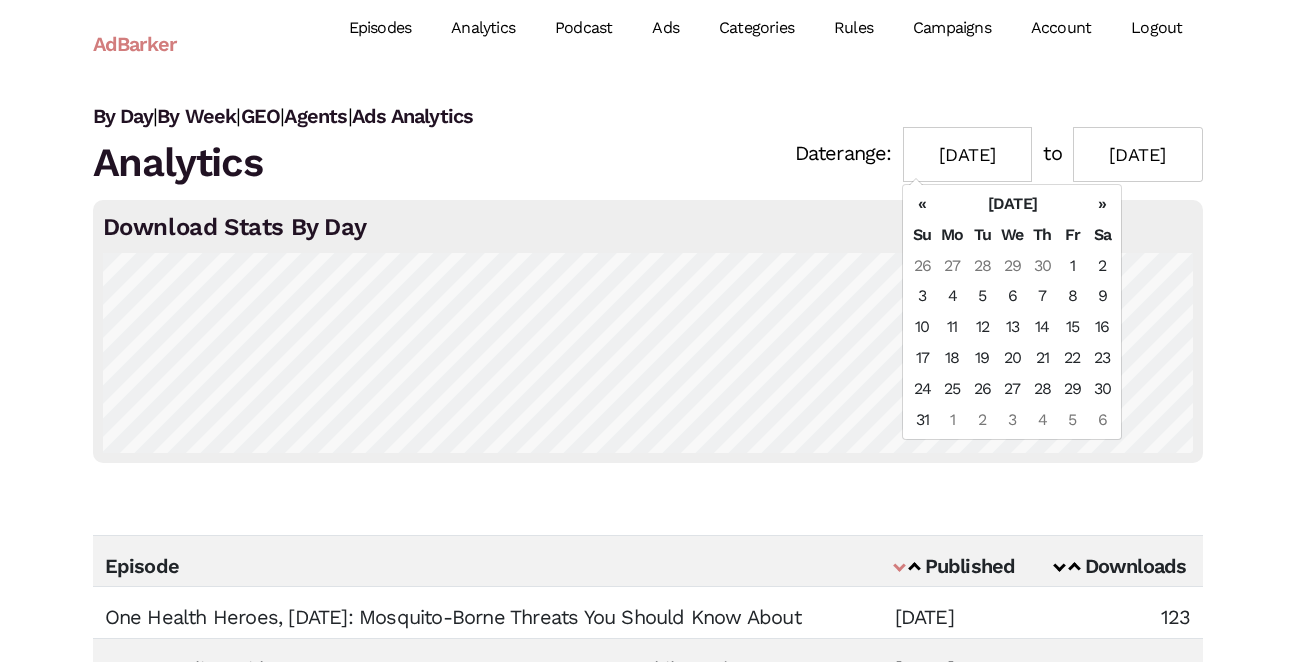 click on "«" at bounding box center (922, 204) 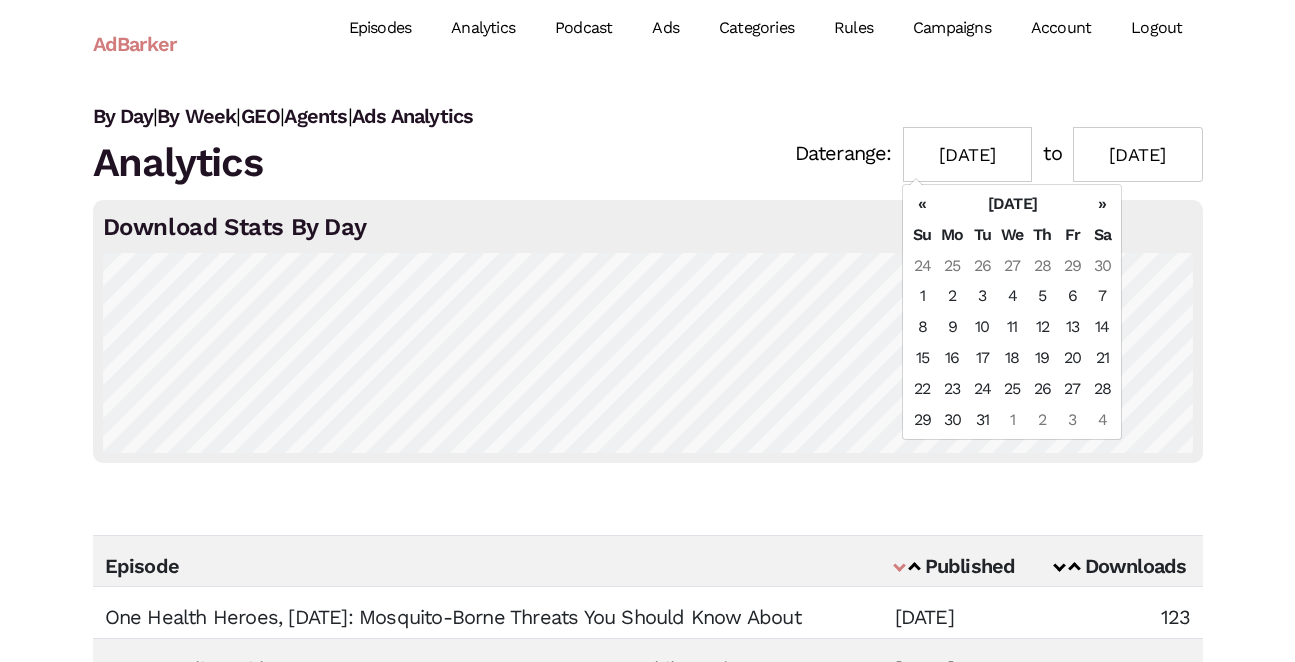 click on "«" at bounding box center [922, 204] 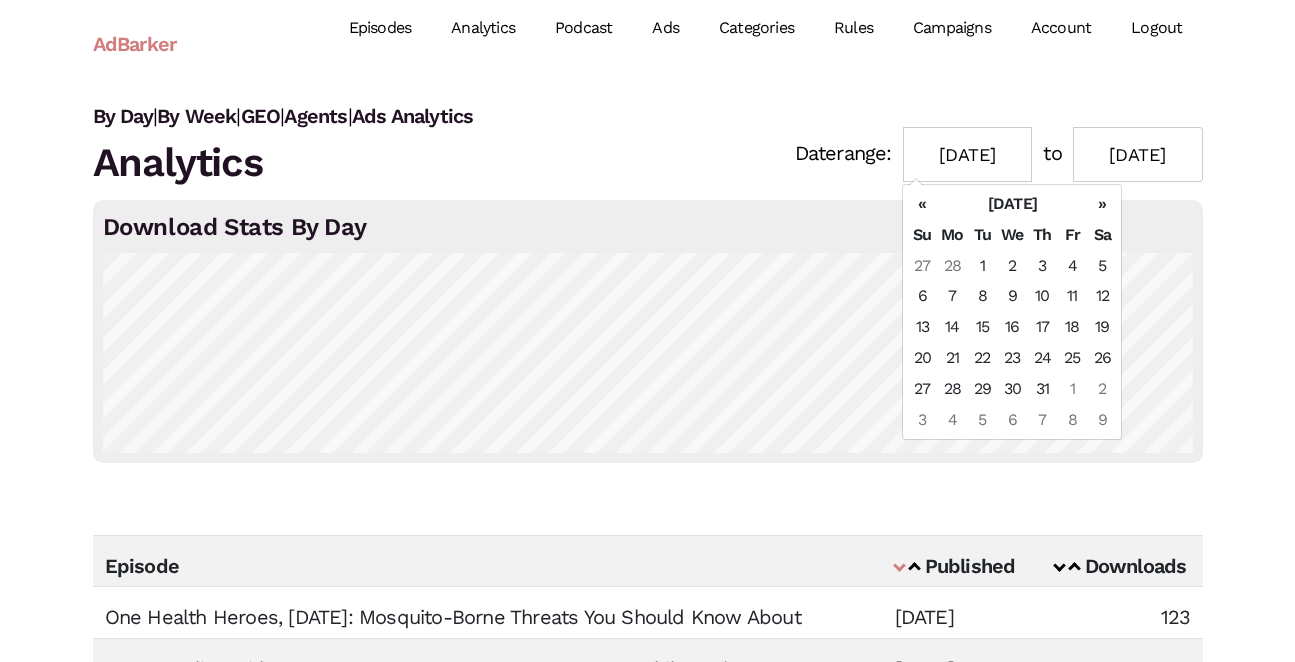 click on "«" at bounding box center (922, 204) 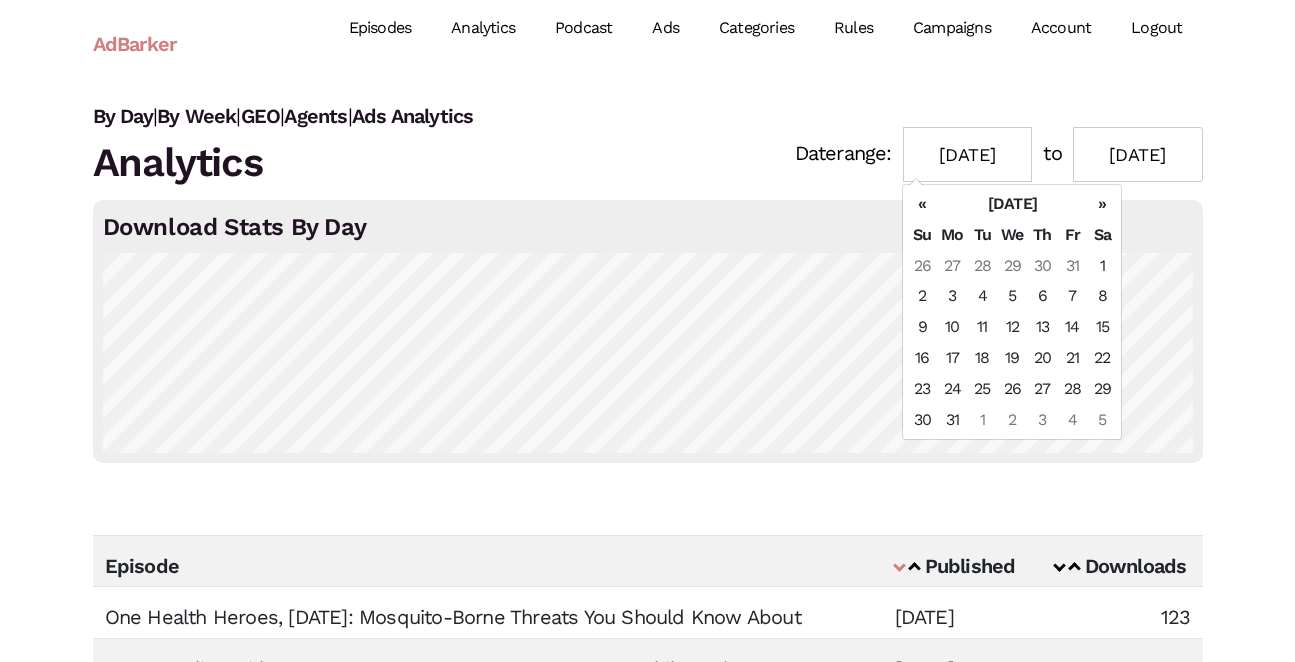 click on "«" at bounding box center [922, 204] 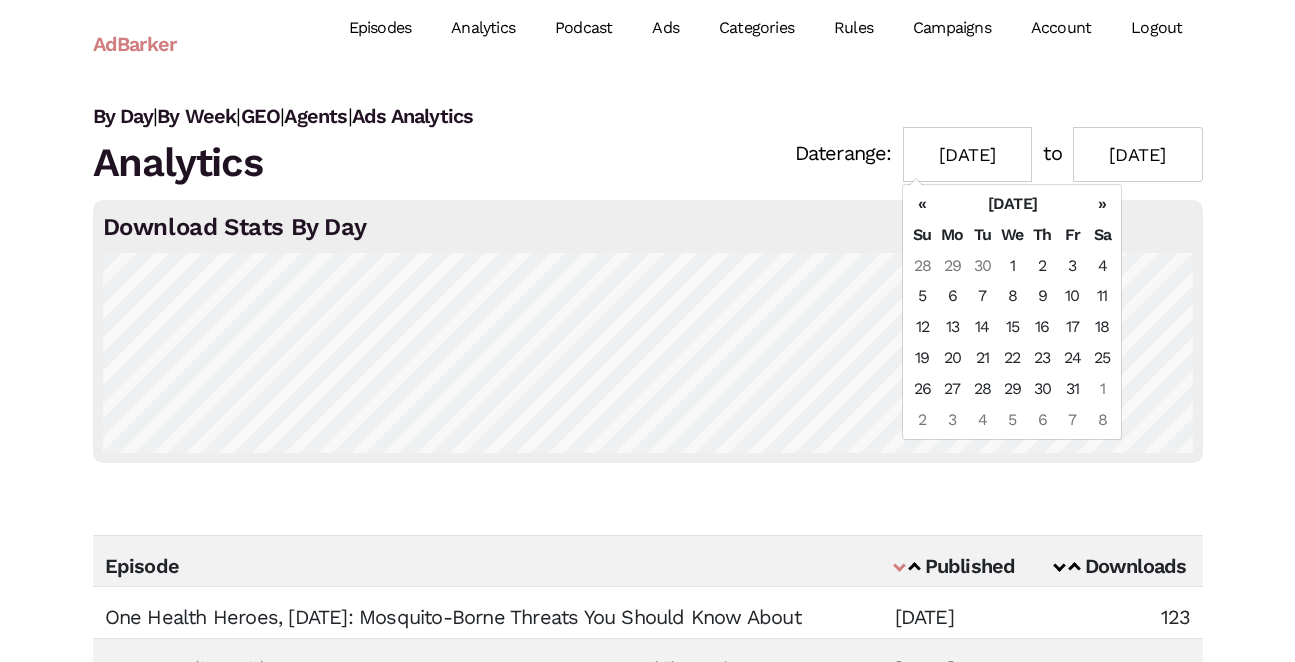 click on "«" at bounding box center [922, 204] 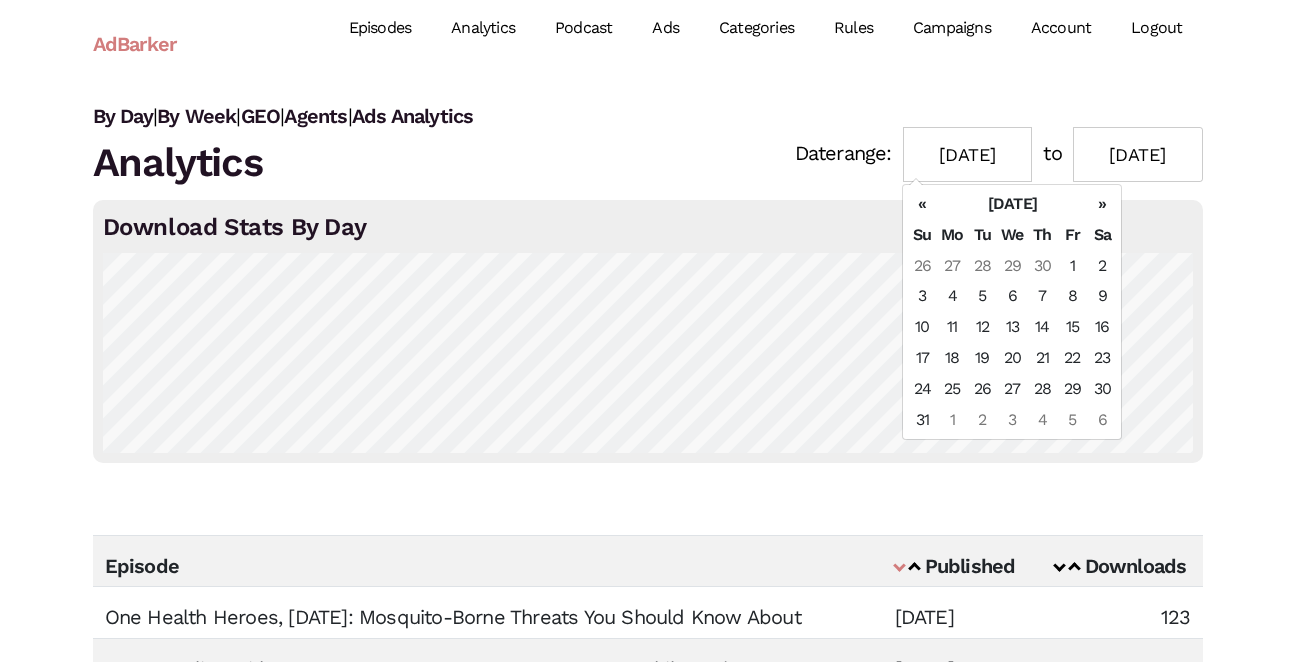 click on "«" at bounding box center [922, 204] 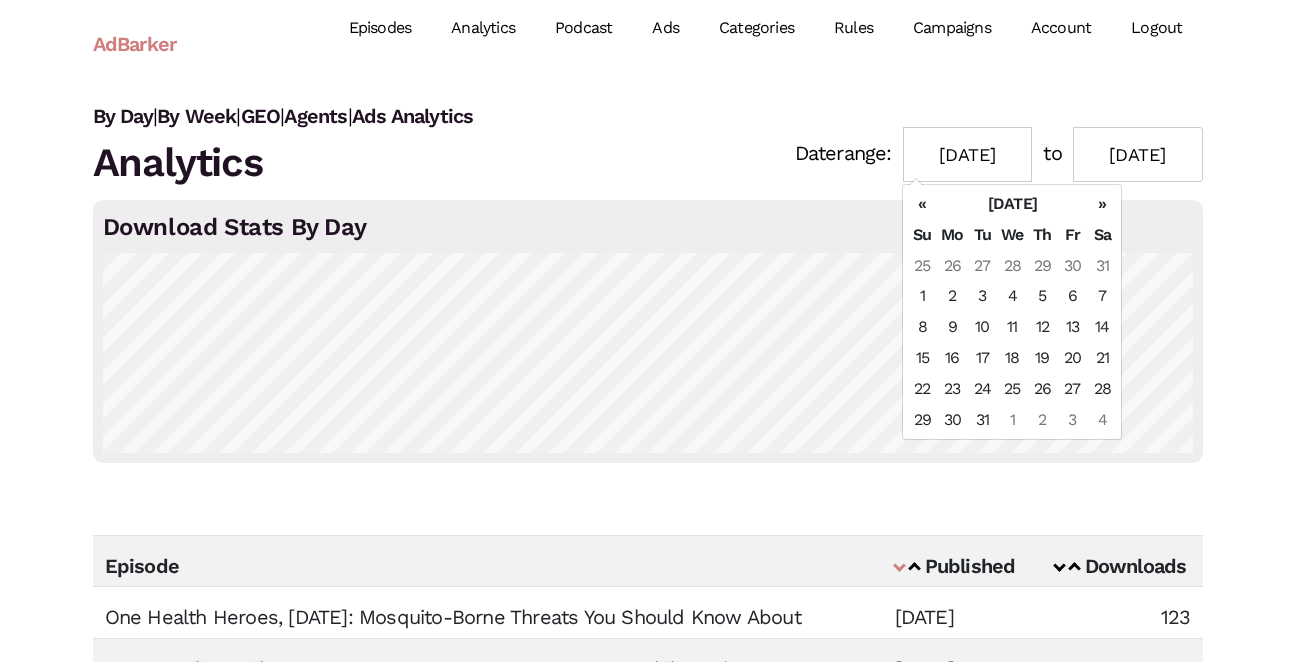 click on "«" at bounding box center [922, 204] 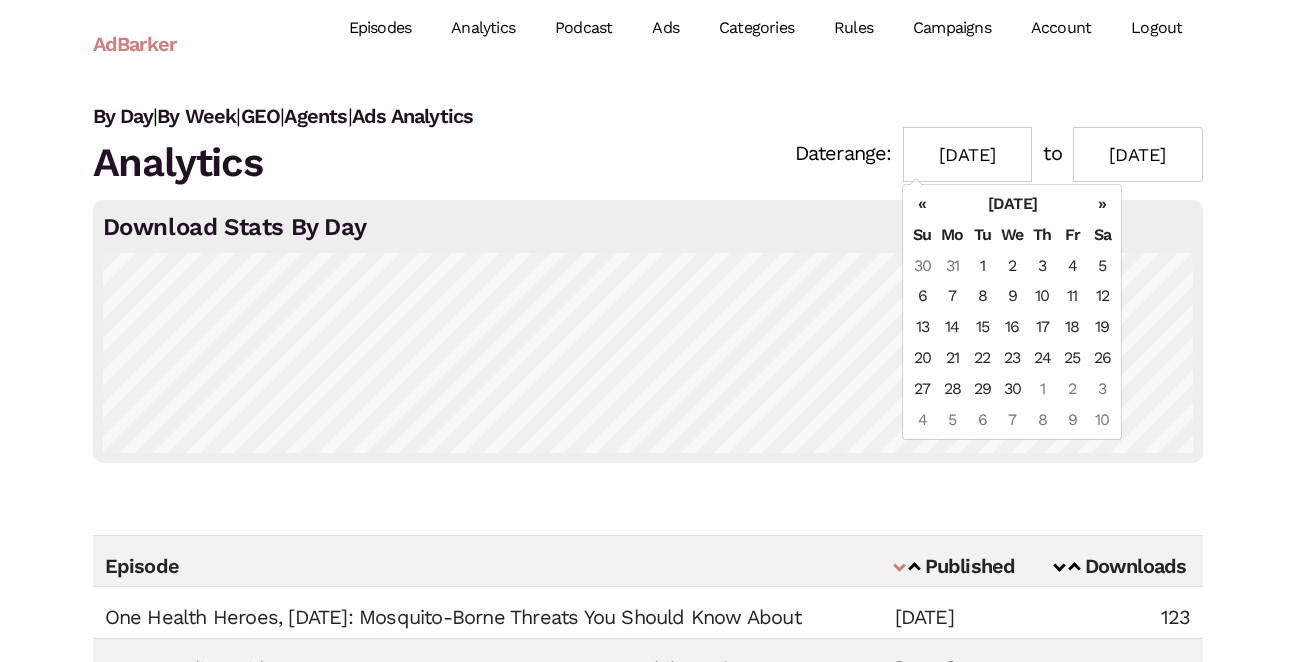 click on "«" at bounding box center (922, 204) 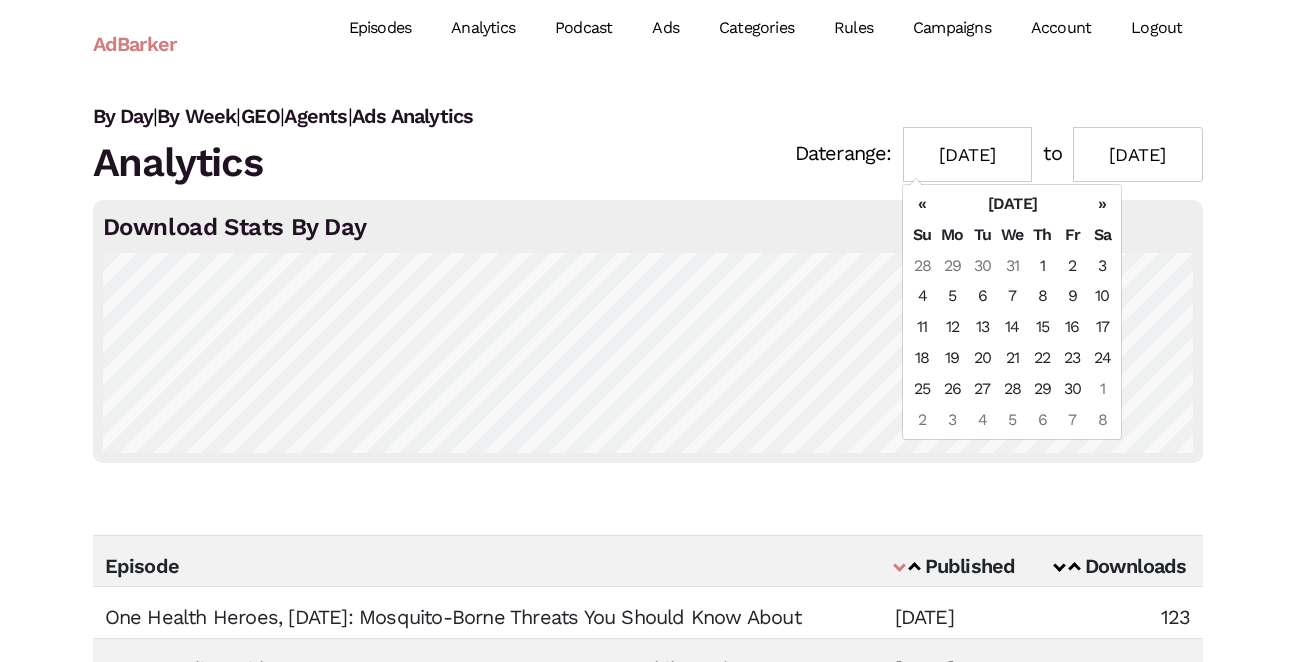 click on "«" at bounding box center (922, 204) 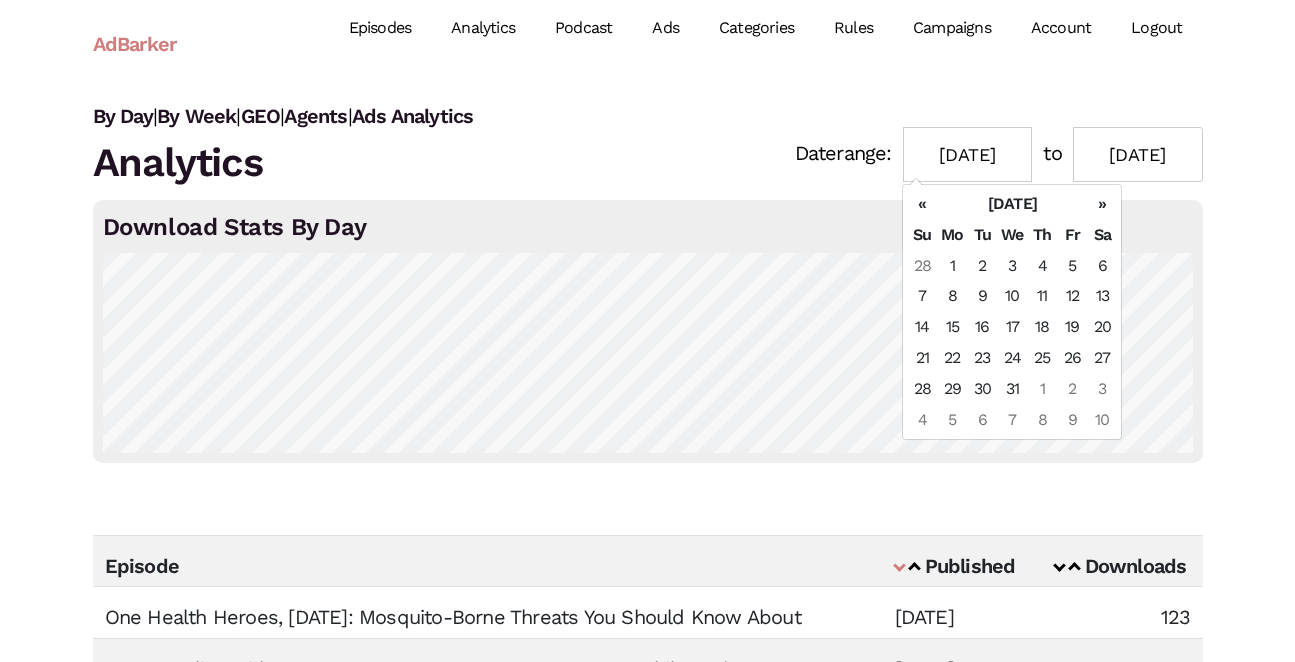 click on "«" at bounding box center [922, 204] 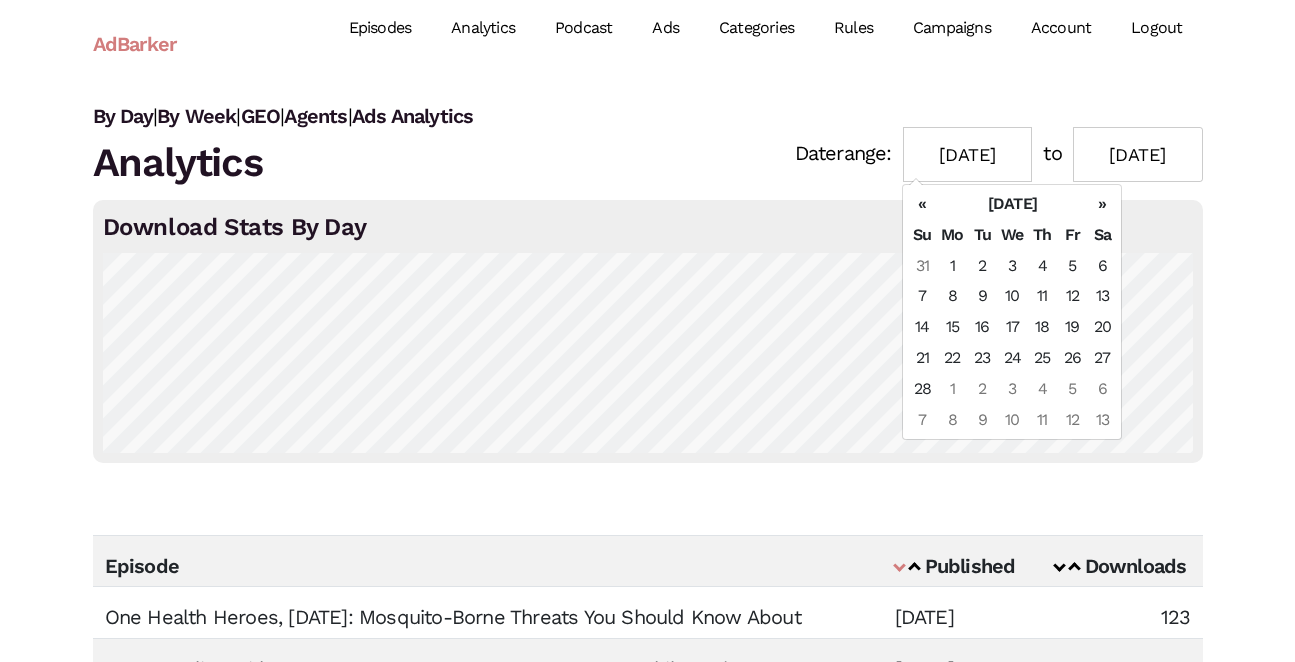 click on "«" at bounding box center (922, 204) 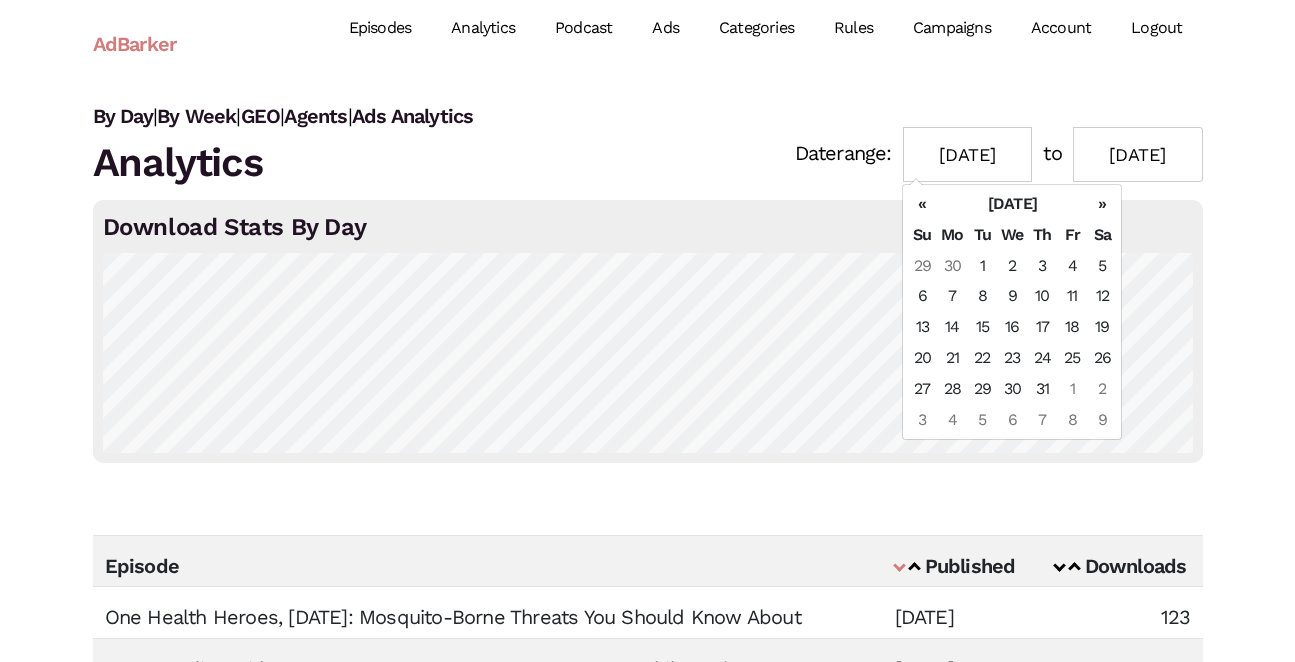 click on "«" at bounding box center (922, 204) 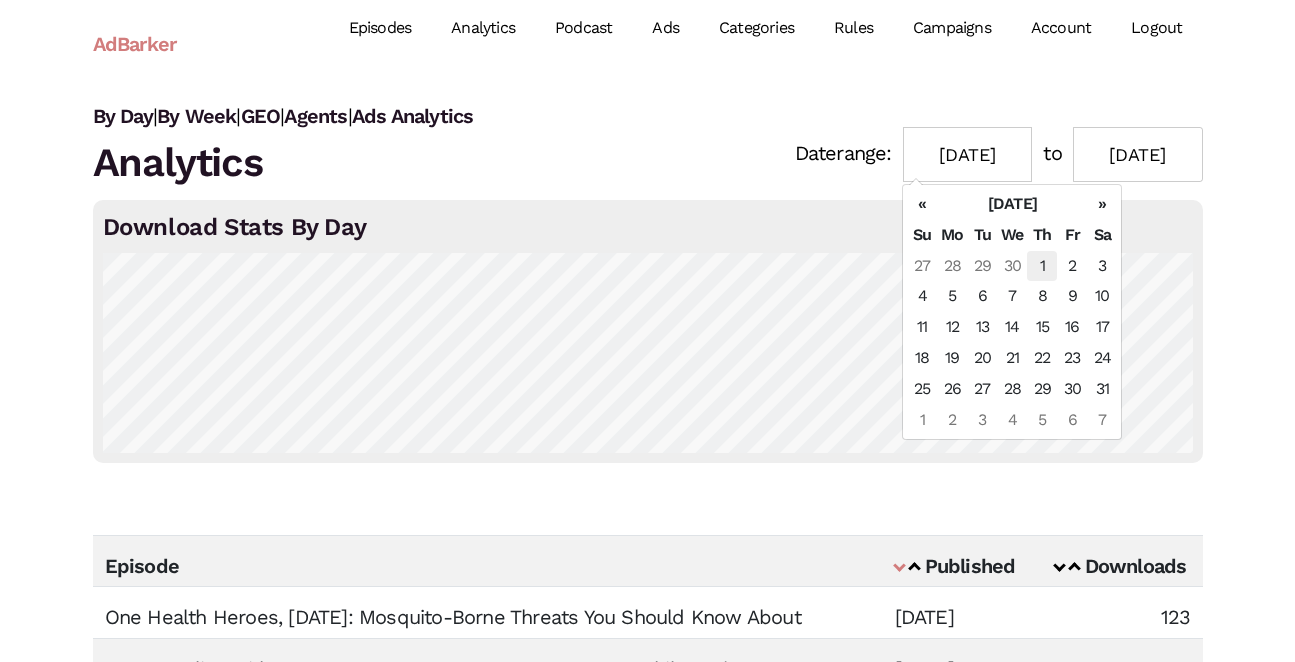click on "1" at bounding box center (1042, 266) 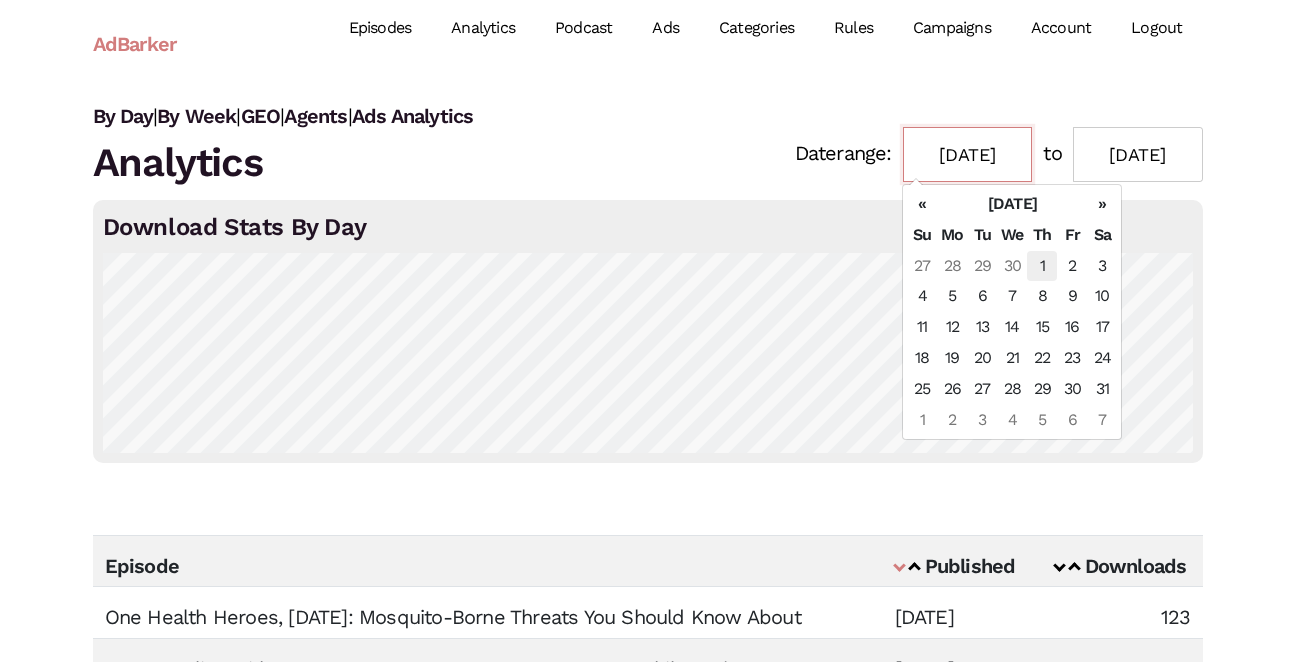 type on "10/01/2020" 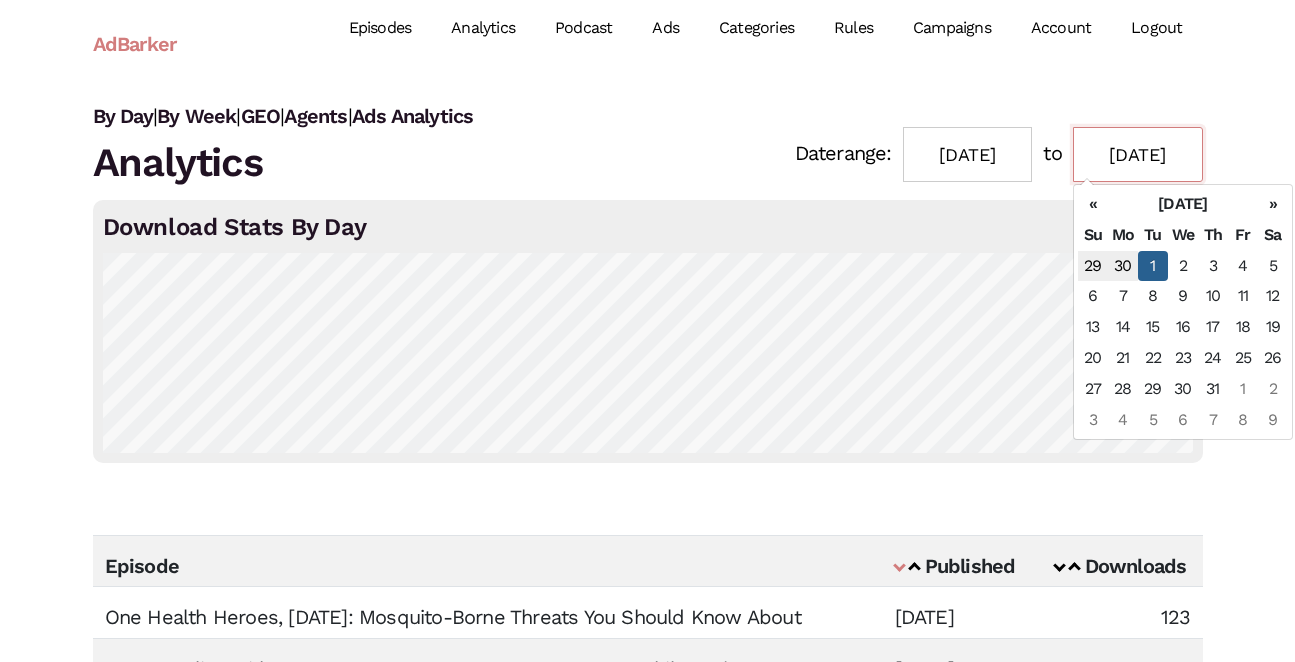 click on "[DATE]" at bounding box center [1138, 154] 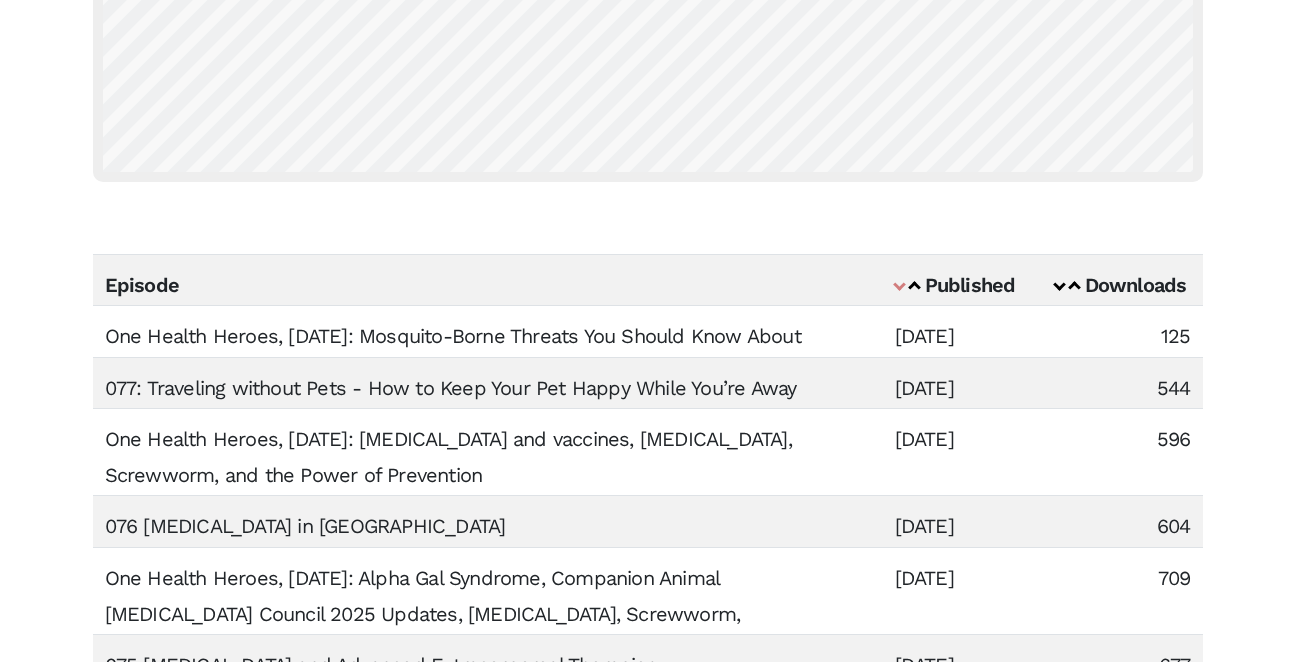 scroll, scrollTop: 291, scrollLeft: 0, axis: vertical 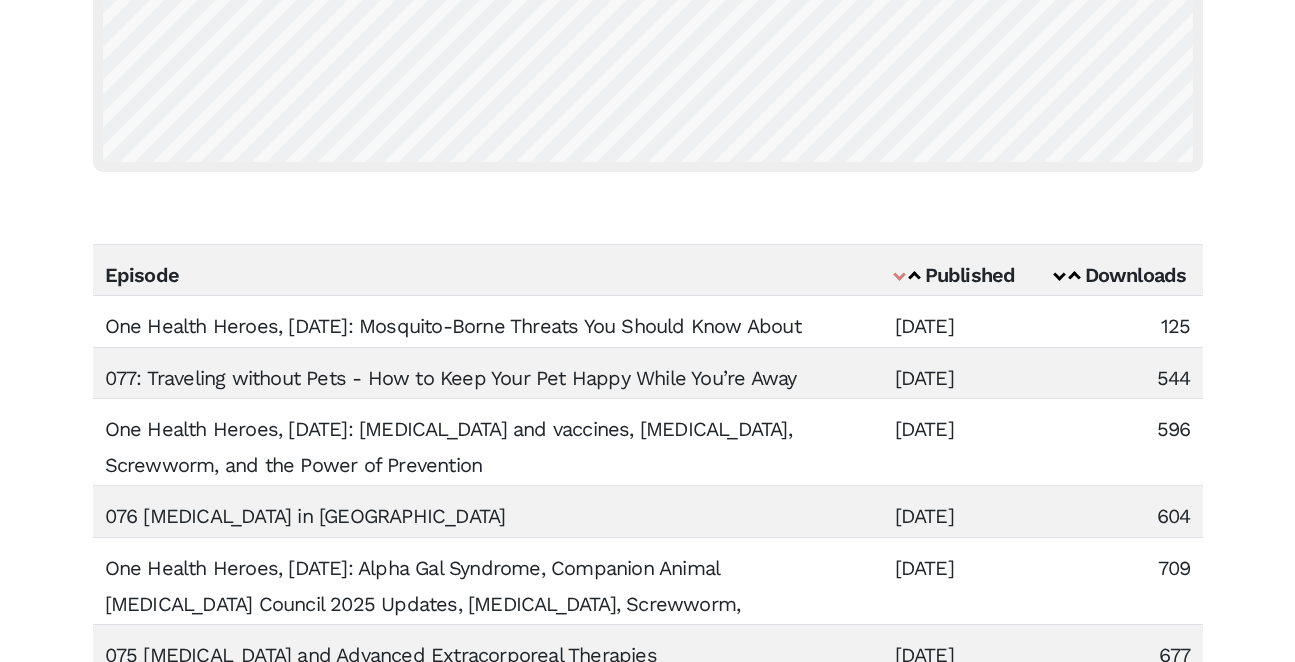 click at bounding box center [1074, 277] 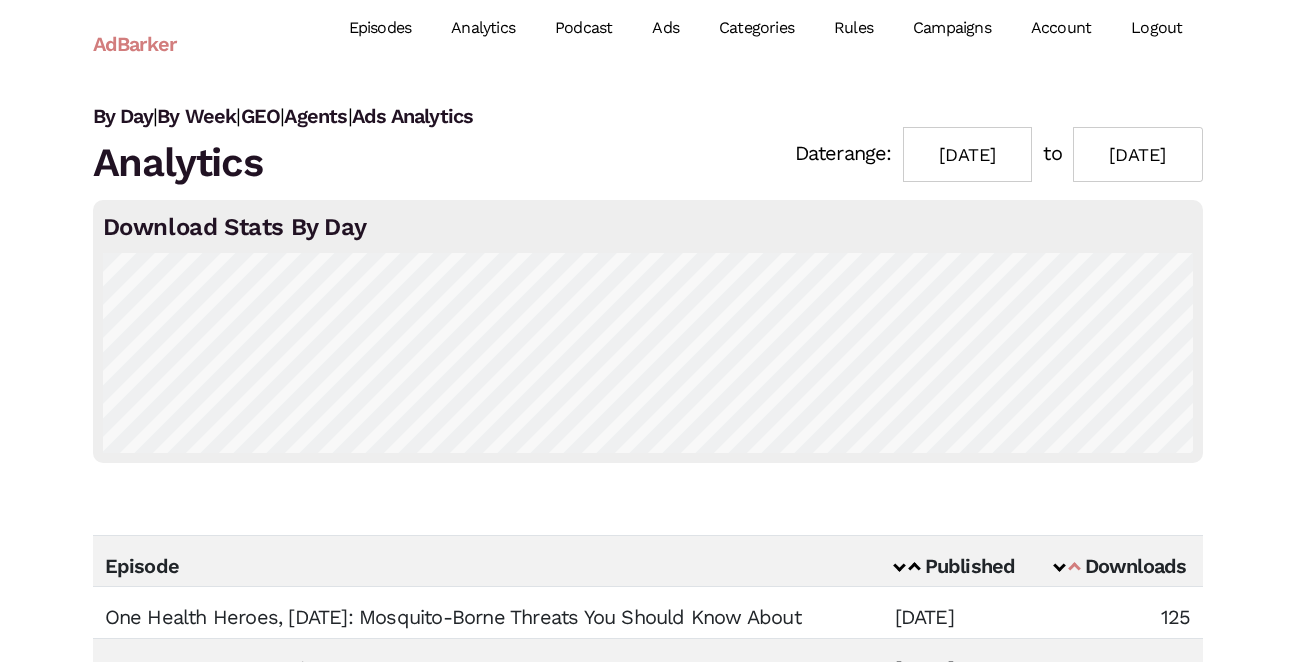 click at bounding box center [1059, 565] 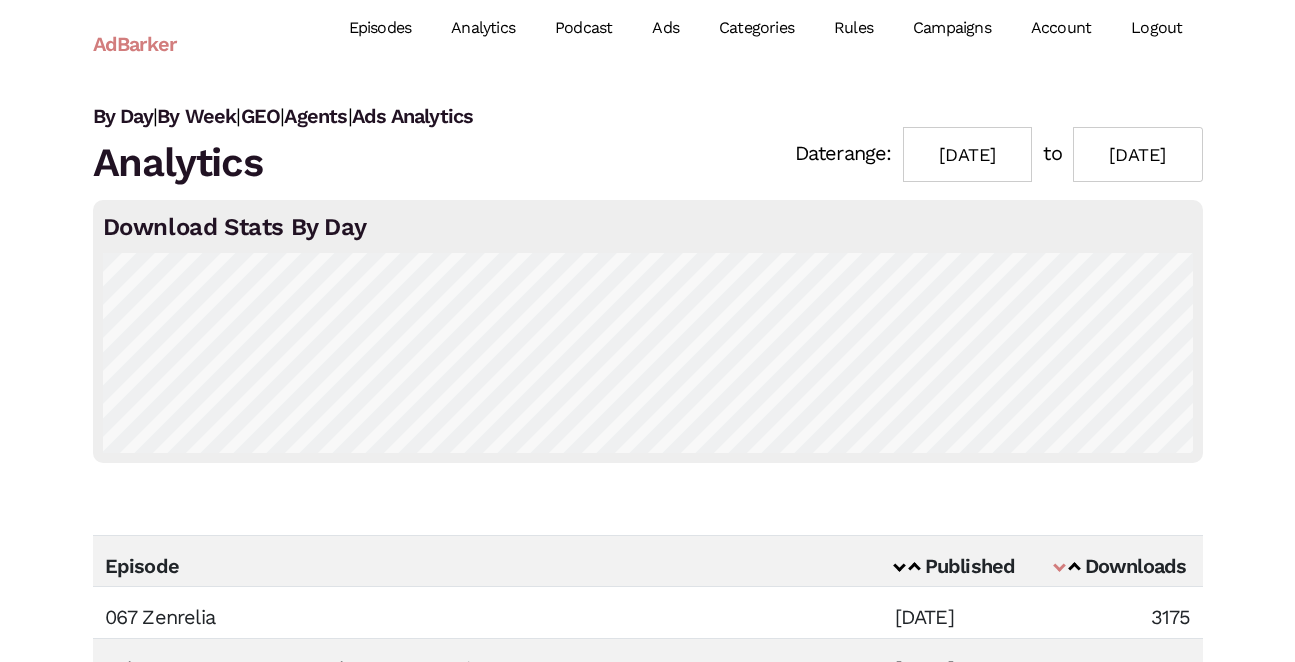 scroll, scrollTop: 0, scrollLeft: 0, axis: both 